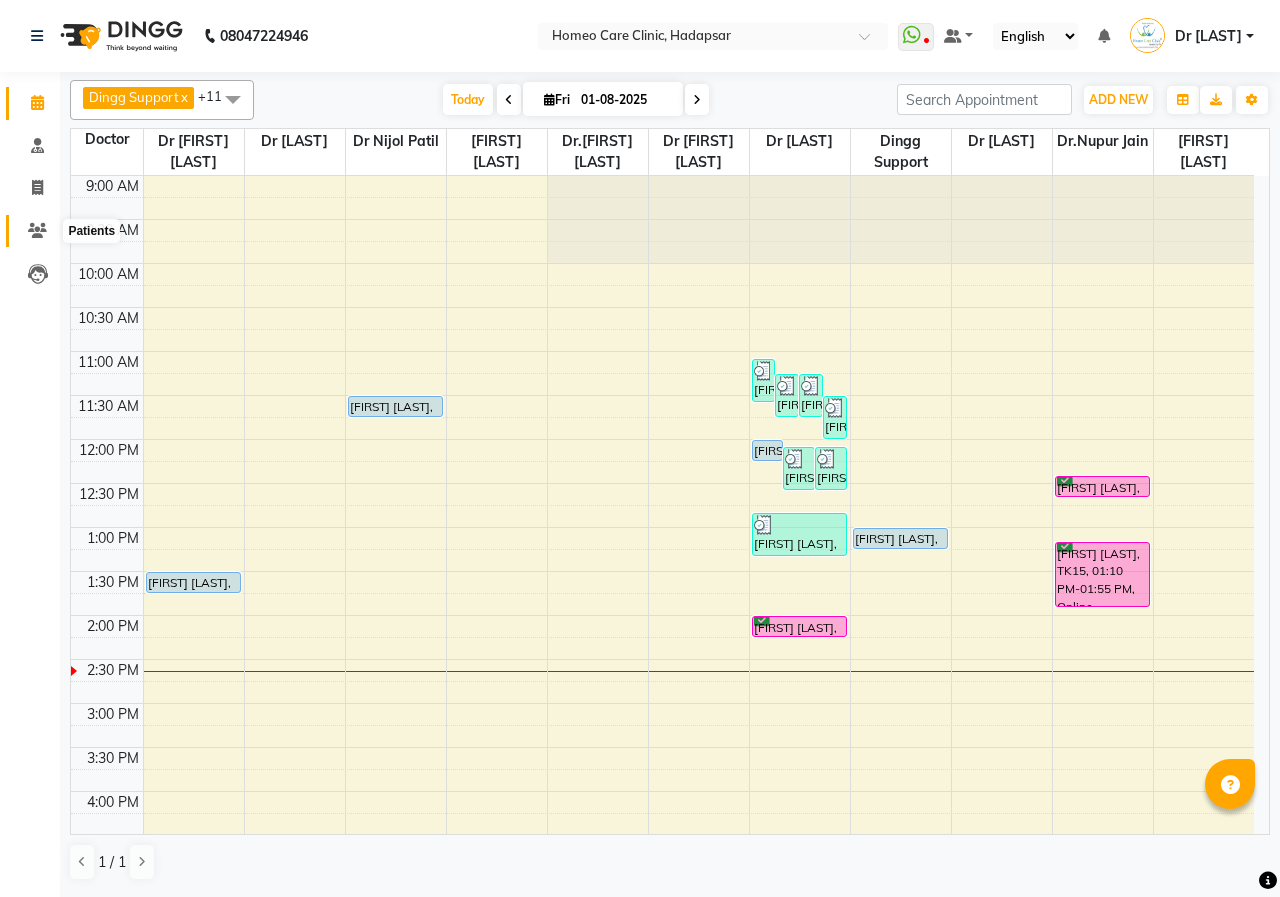 scroll, scrollTop: 0, scrollLeft: 0, axis: both 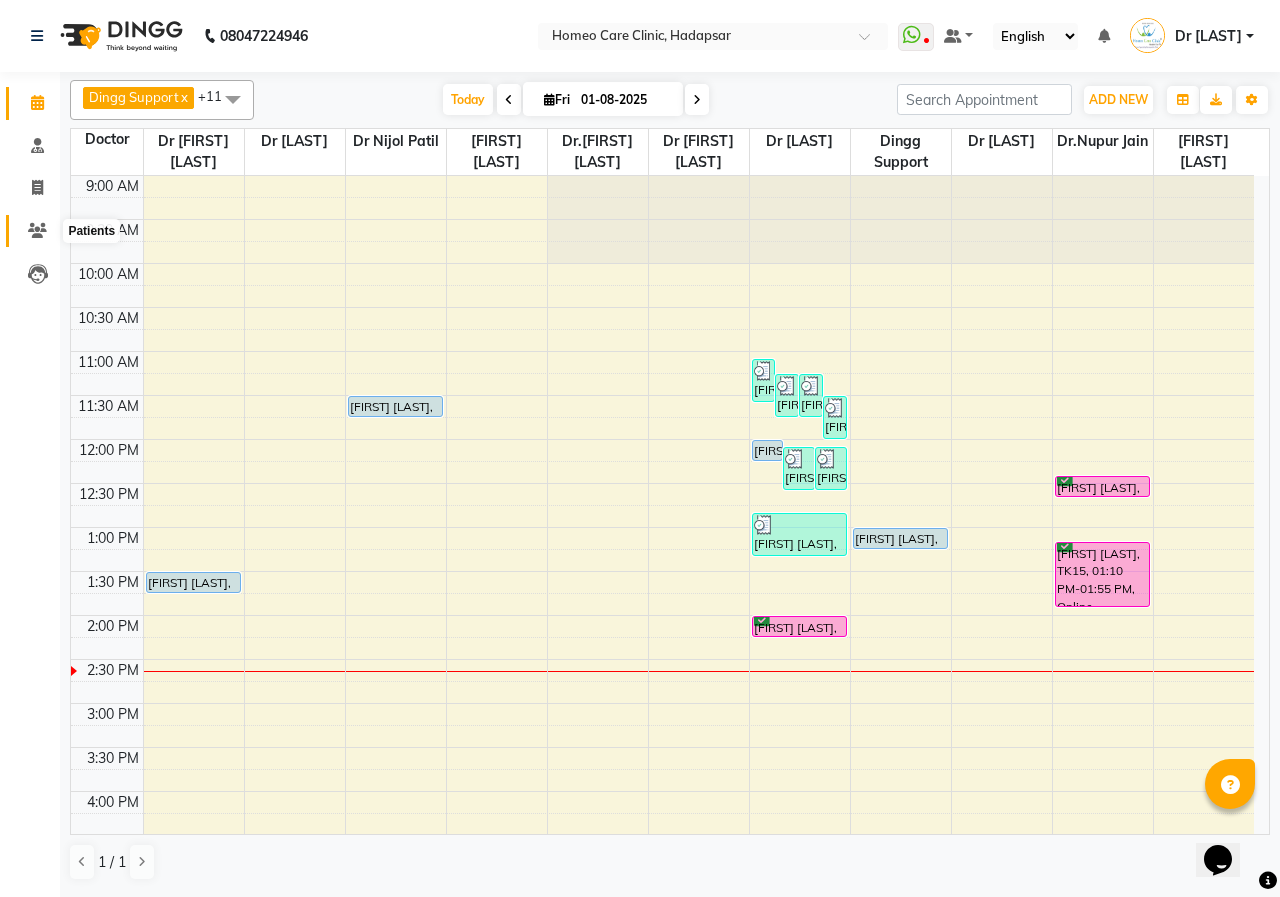 click 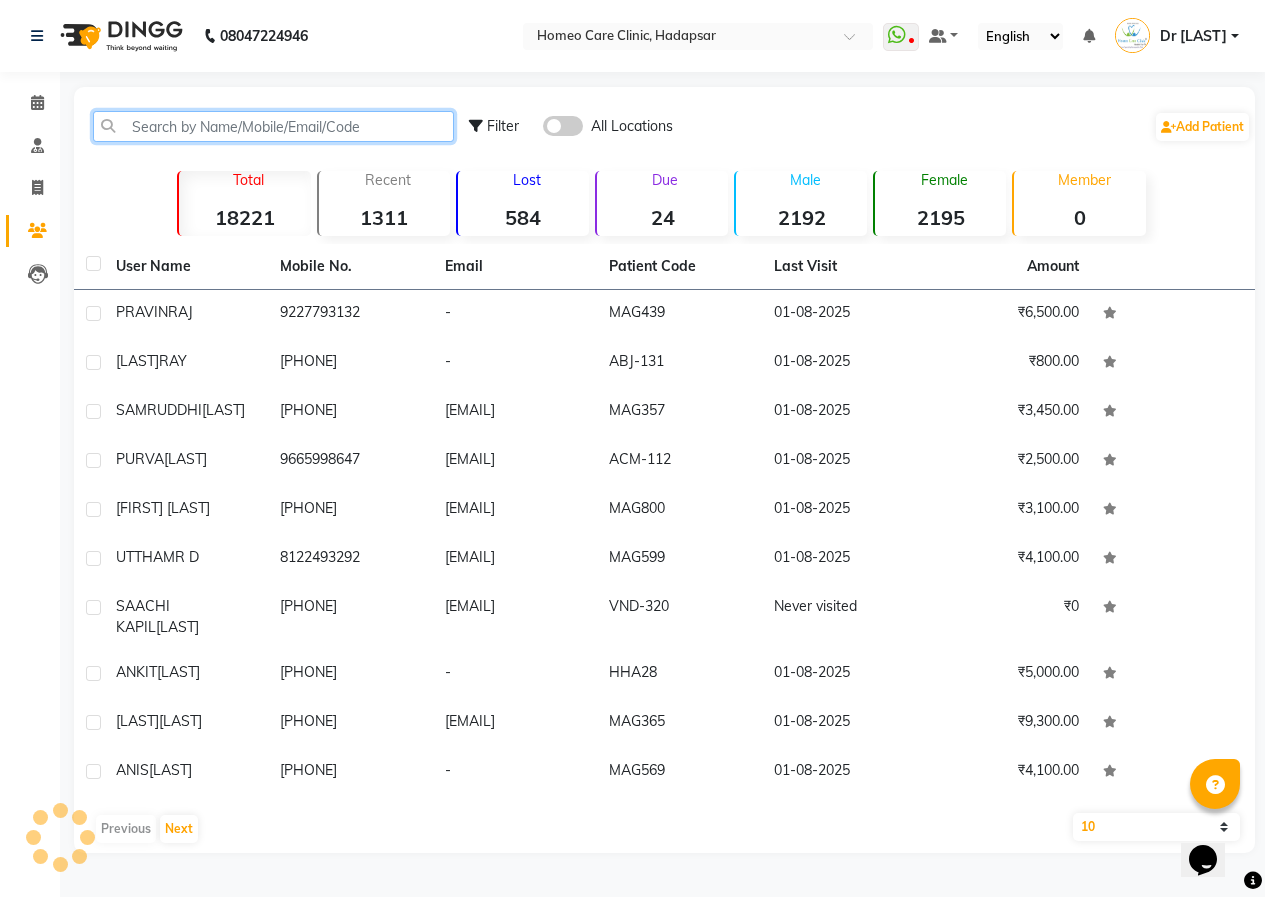 click 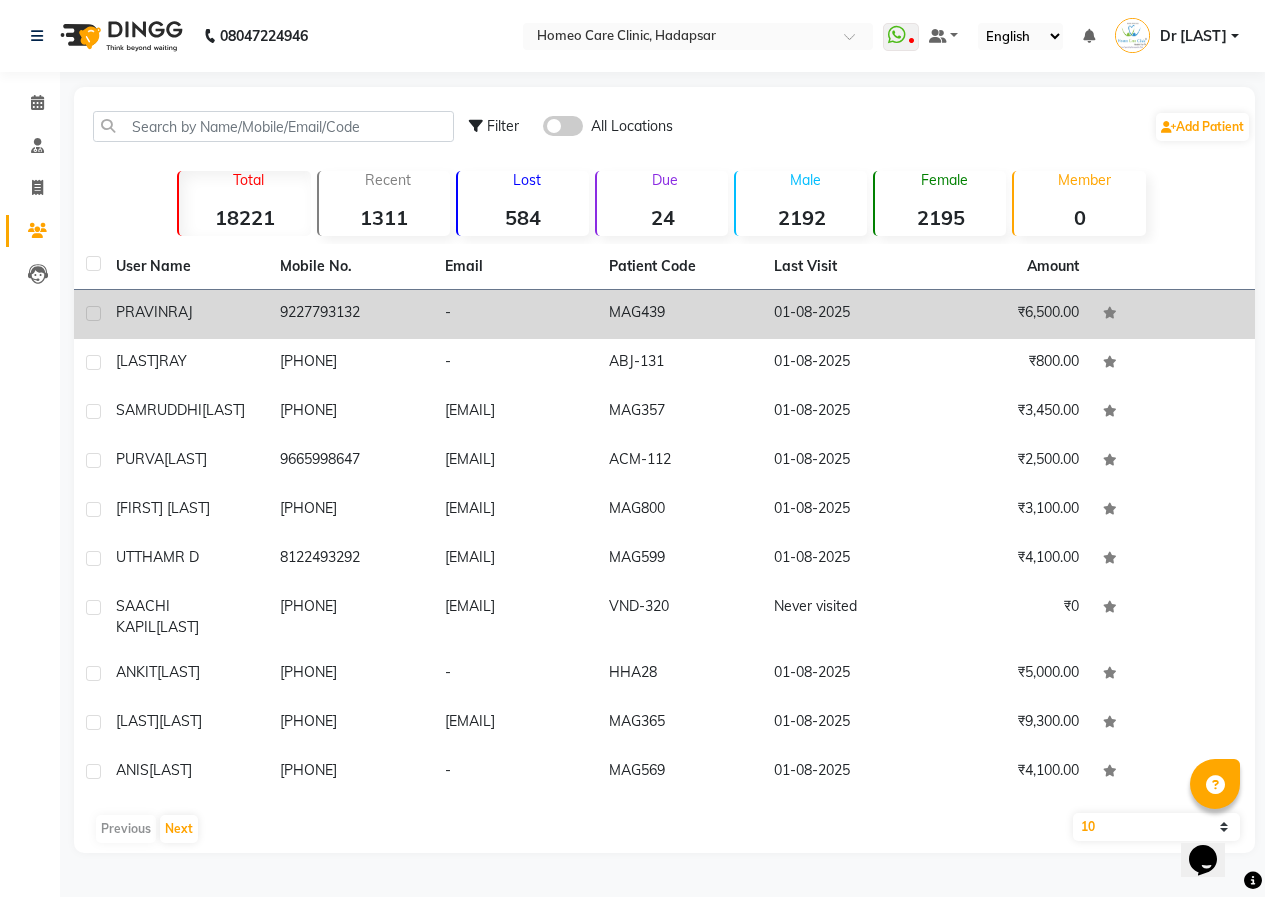 click on "-" 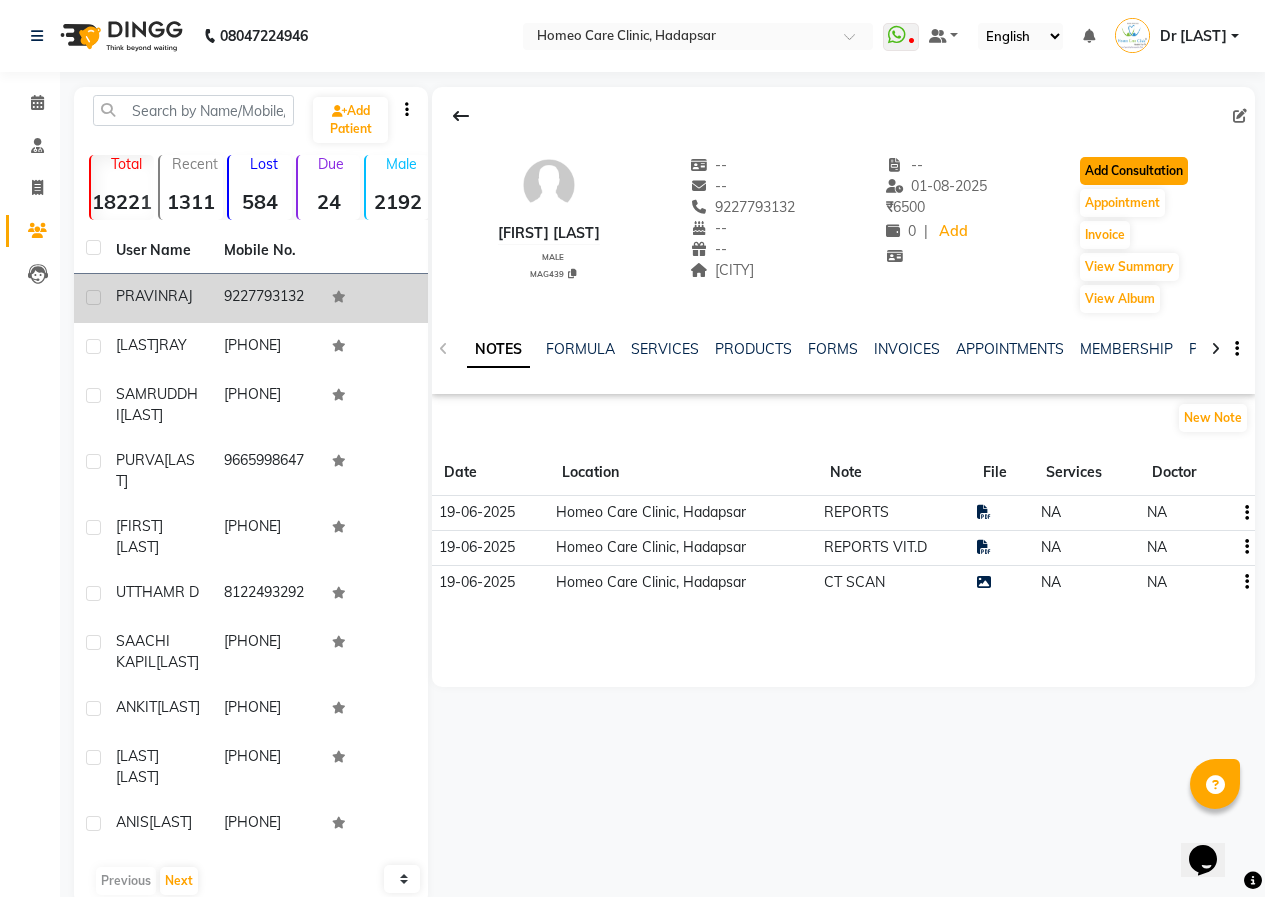 click on "Add Consultation" 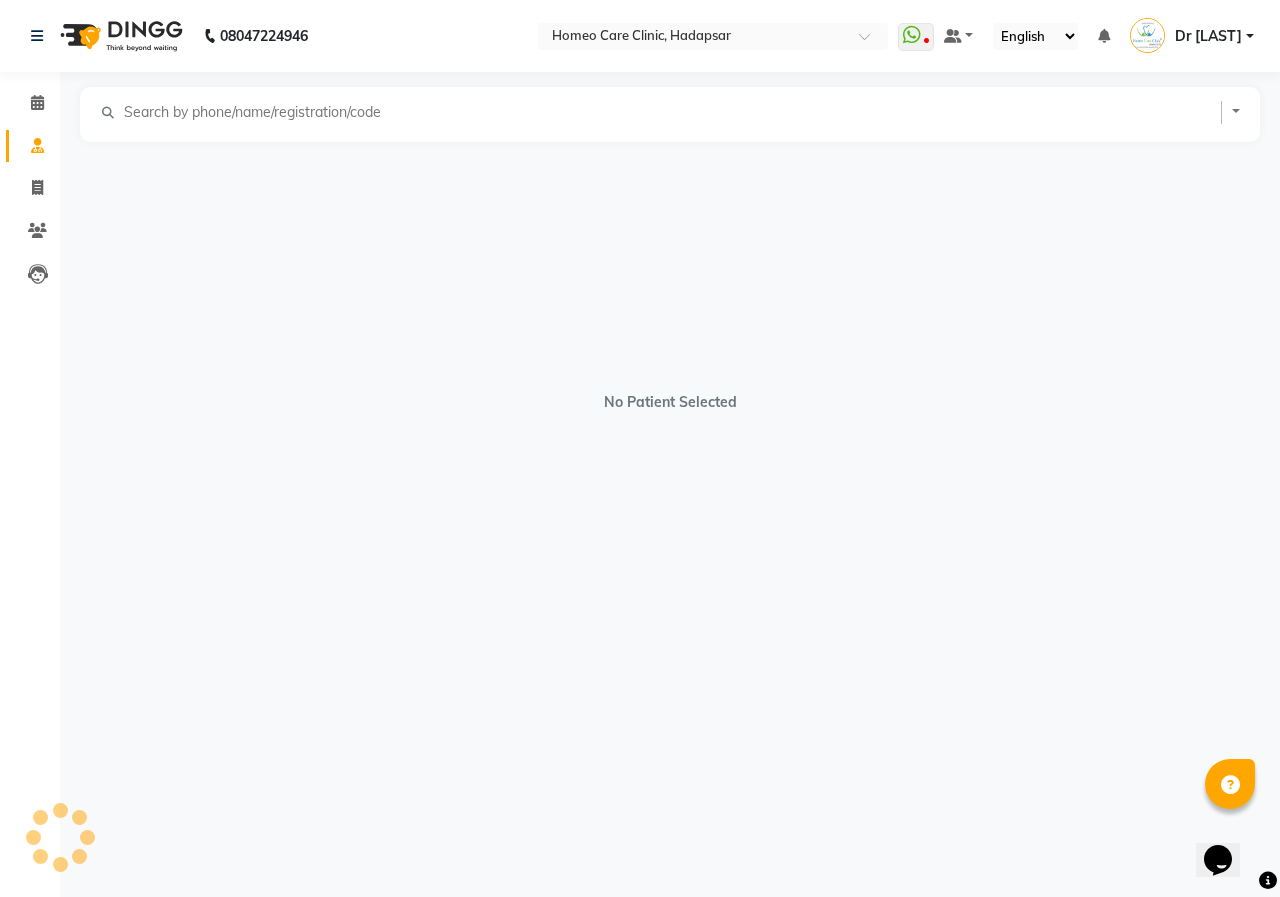select on "male" 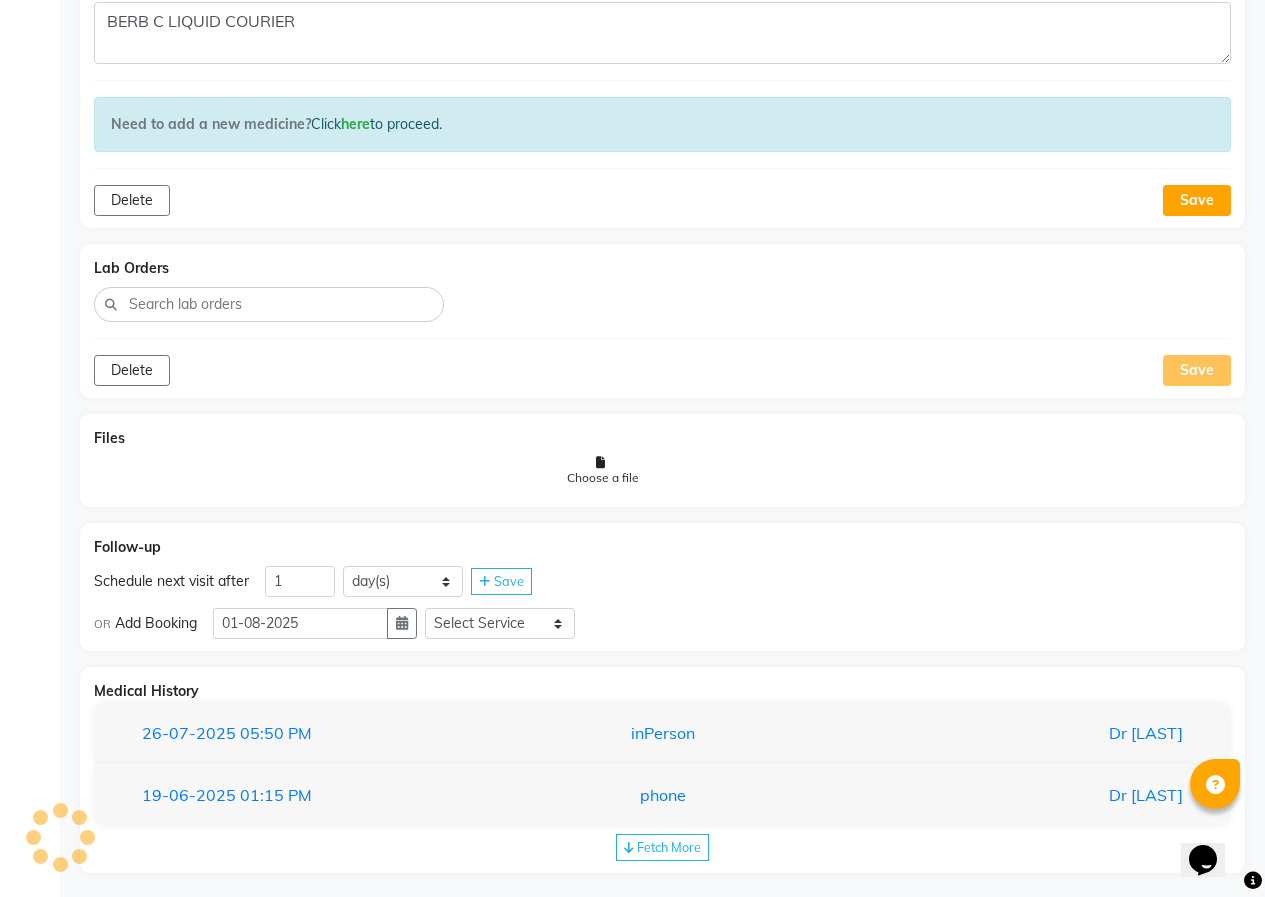 scroll, scrollTop: 927, scrollLeft: 0, axis: vertical 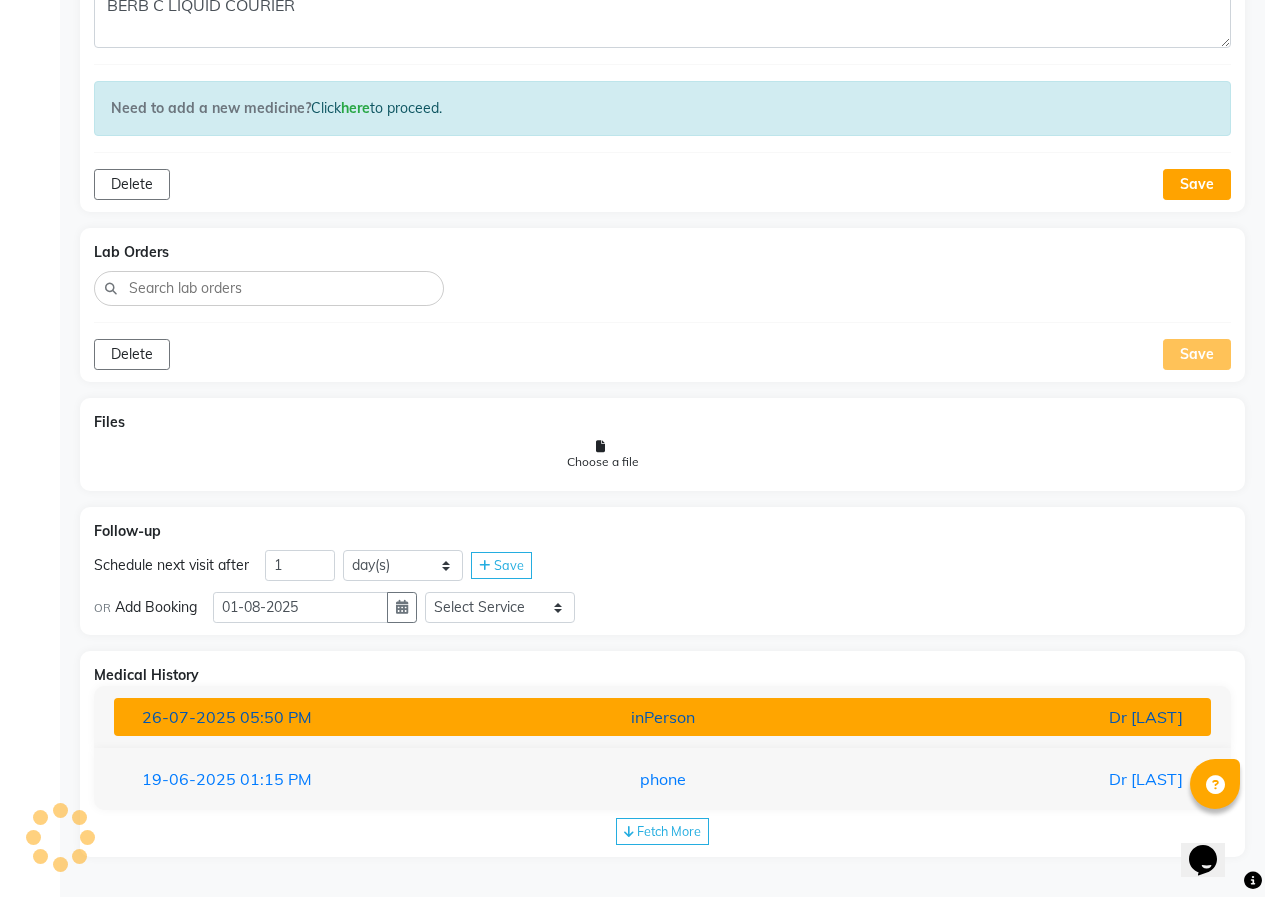 click on "[DATE] [TIME] inPerson Dr [LAST]" at bounding box center [662, 717] 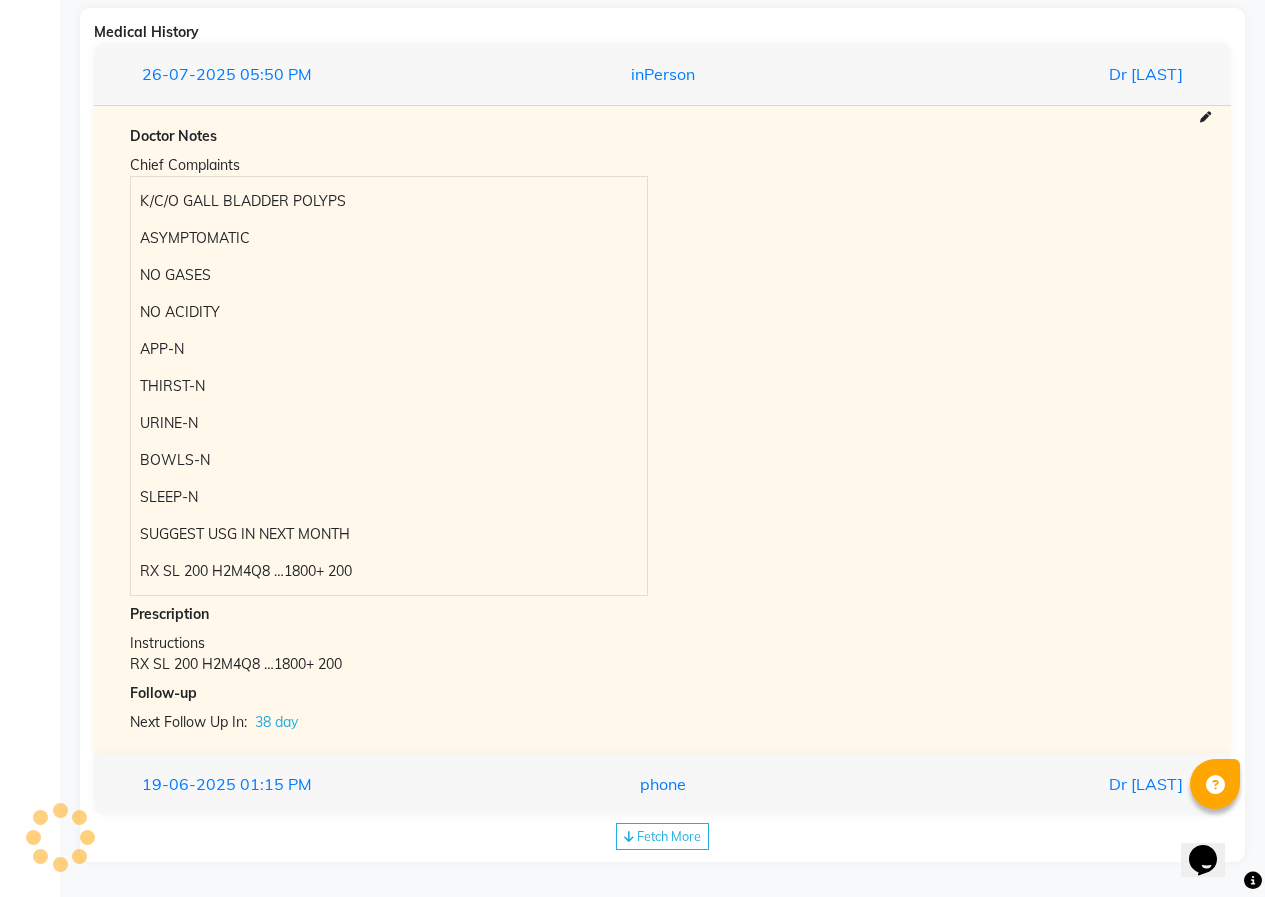 scroll, scrollTop: 1575, scrollLeft: 0, axis: vertical 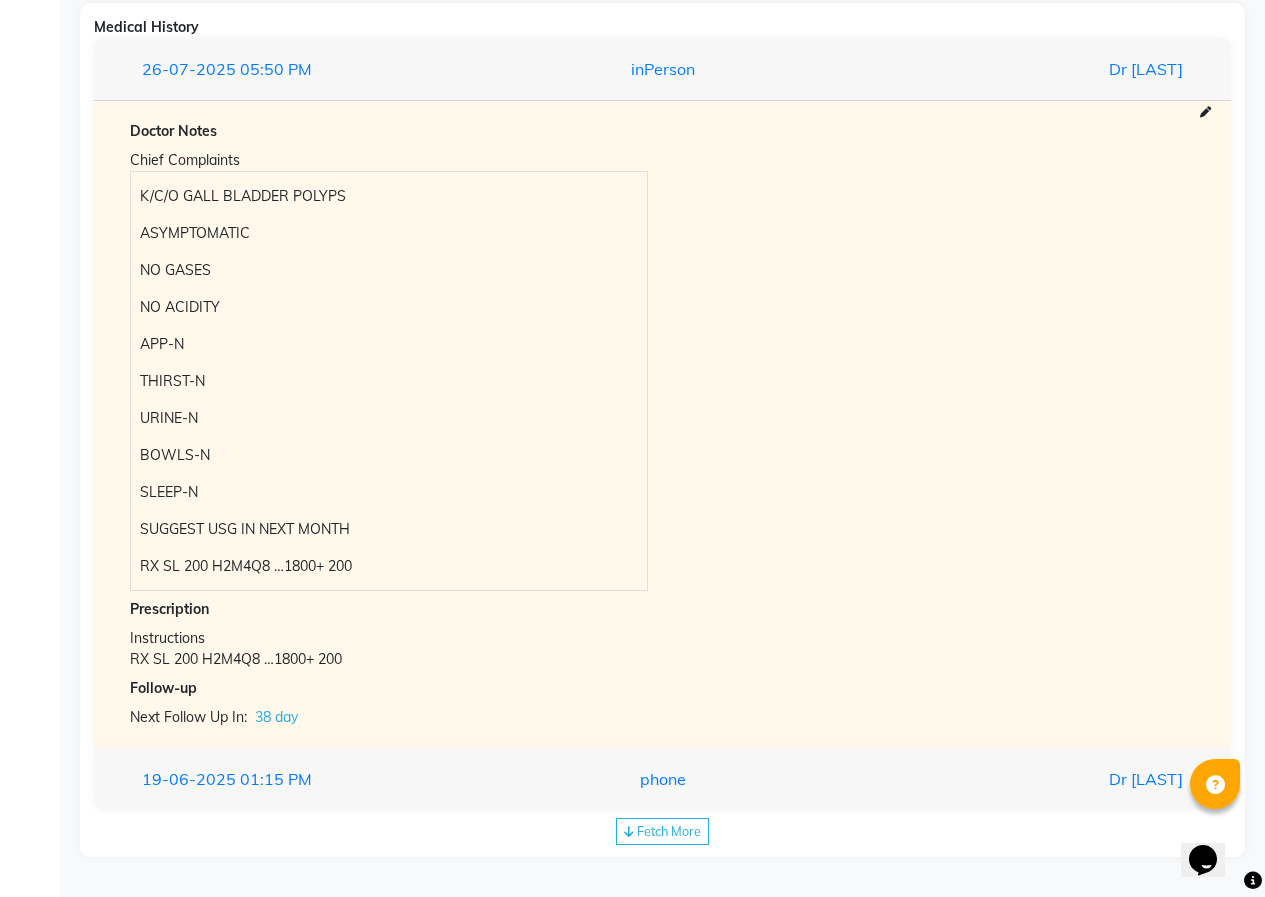 click on "[DATE] [TIME] phone Dr [LAST]" at bounding box center (662, 779) 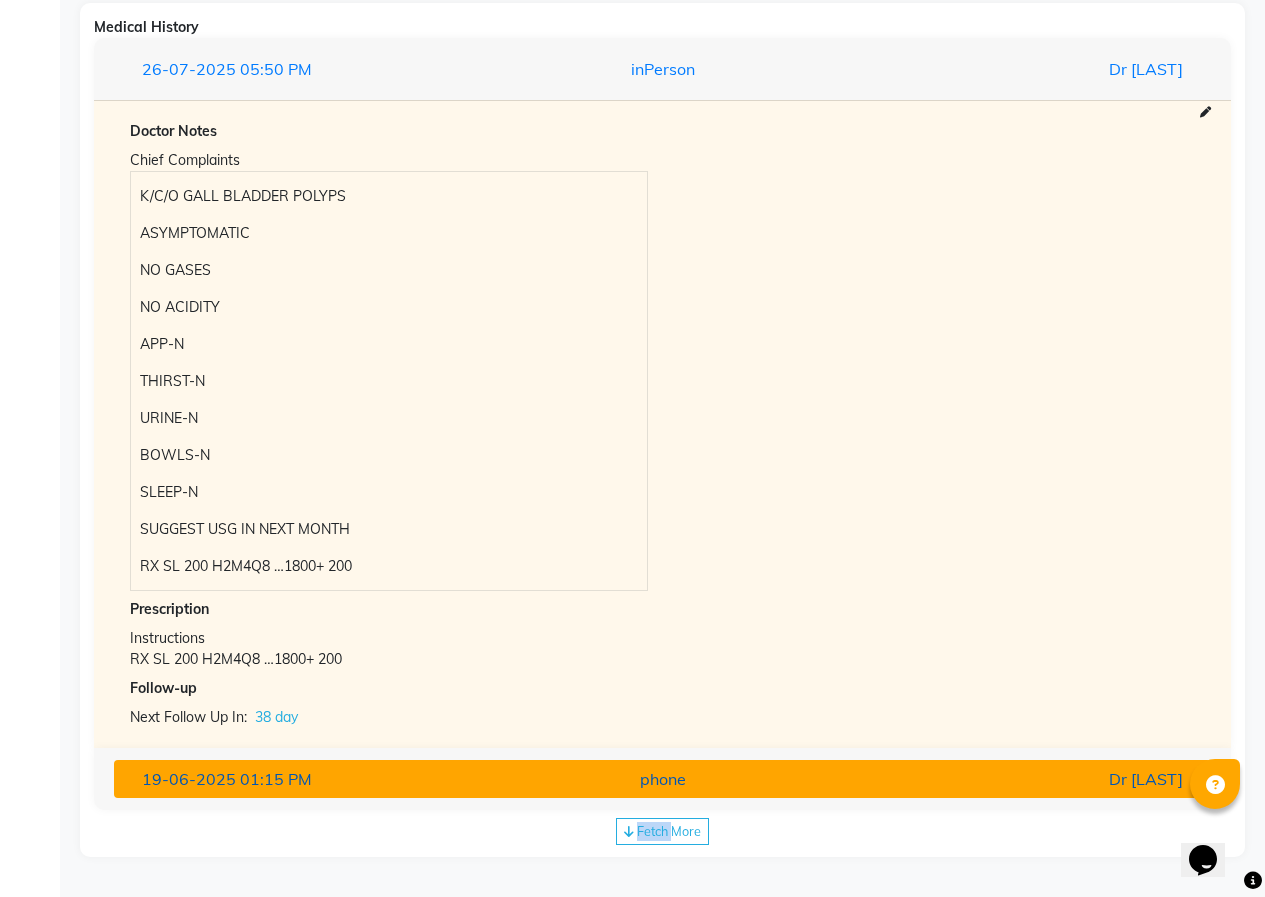 click on "Dr [LAST]" at bounding box center (1019, 779) 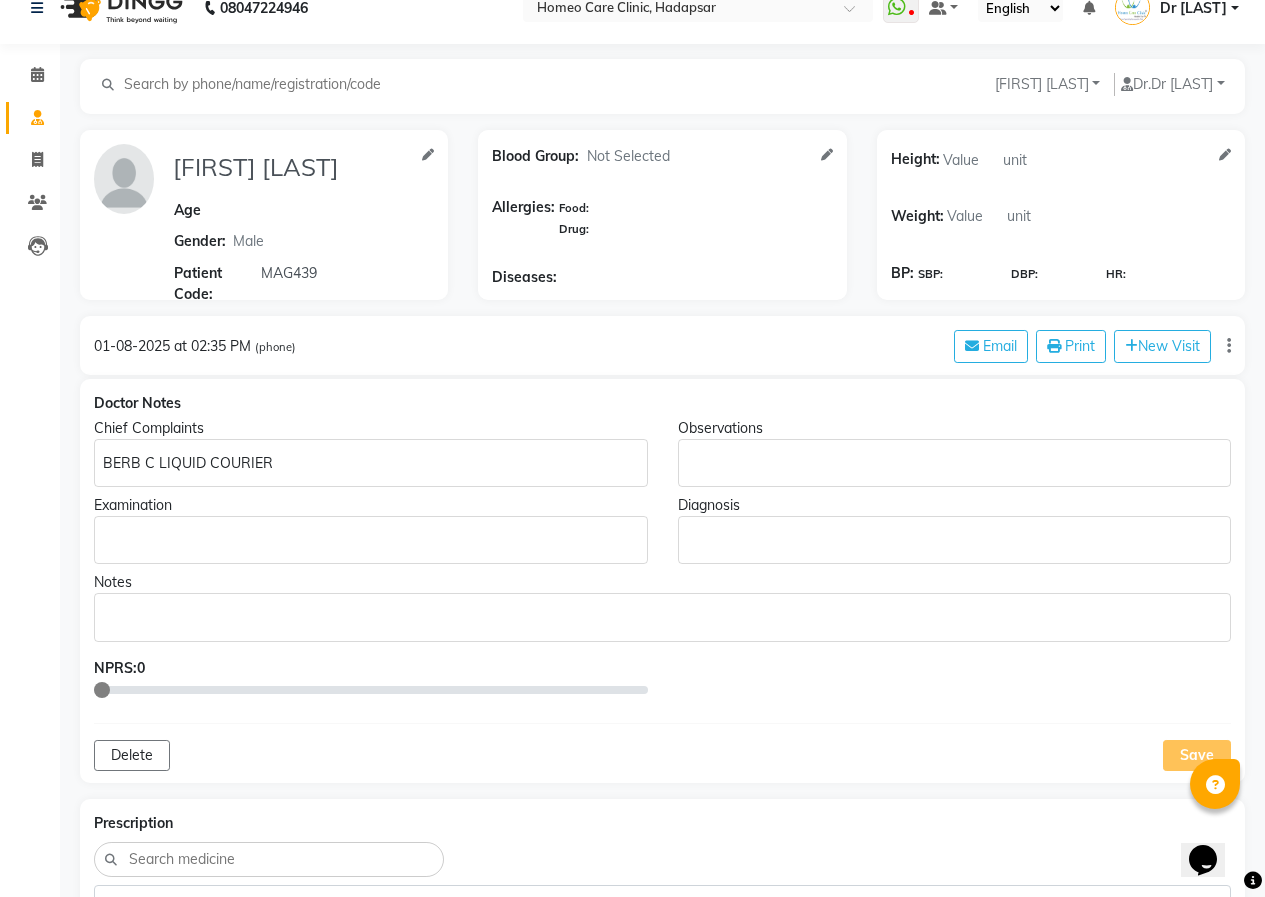 scroll, scrollTop: 0, scrollLeft: 0, axis: both 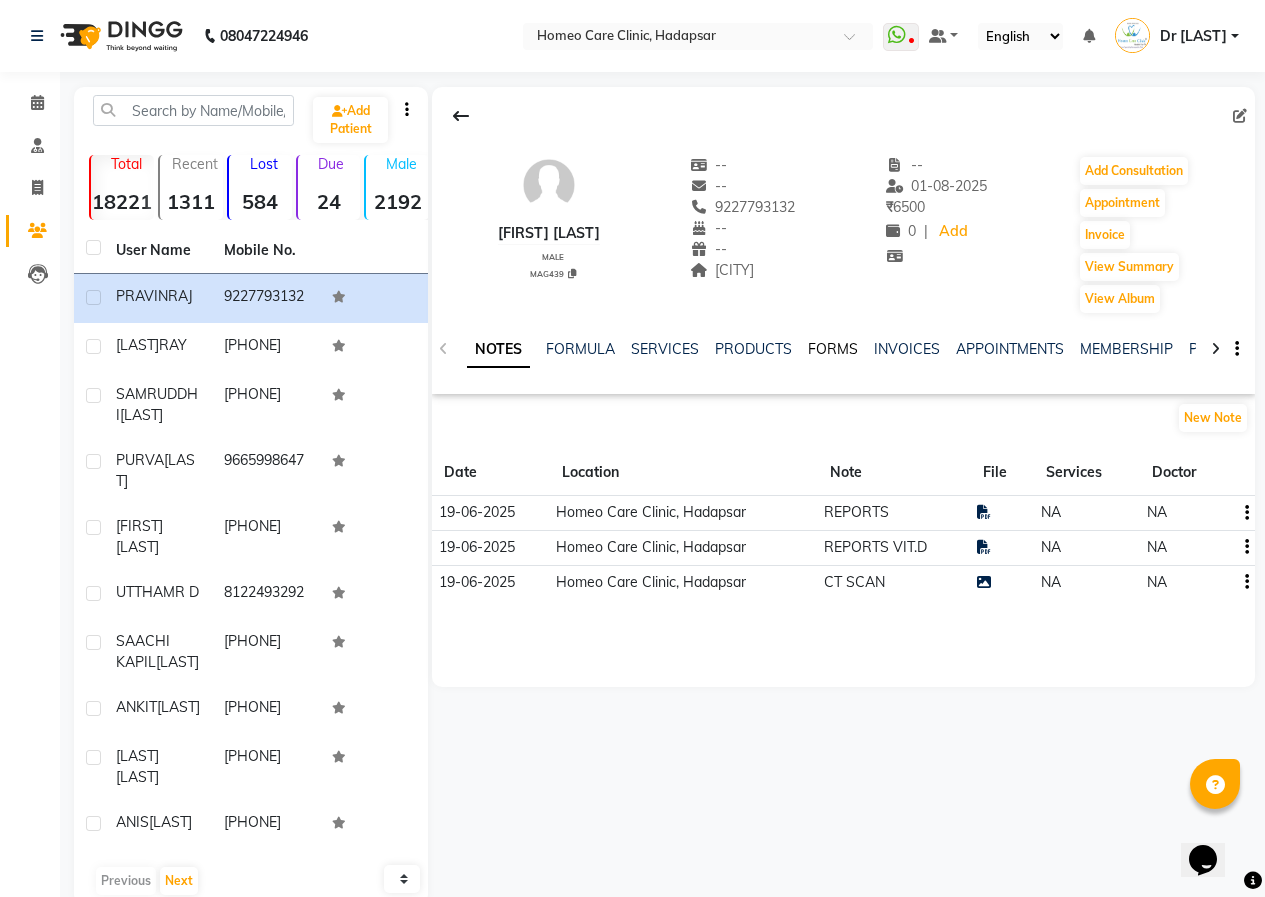 click on "FORMS" 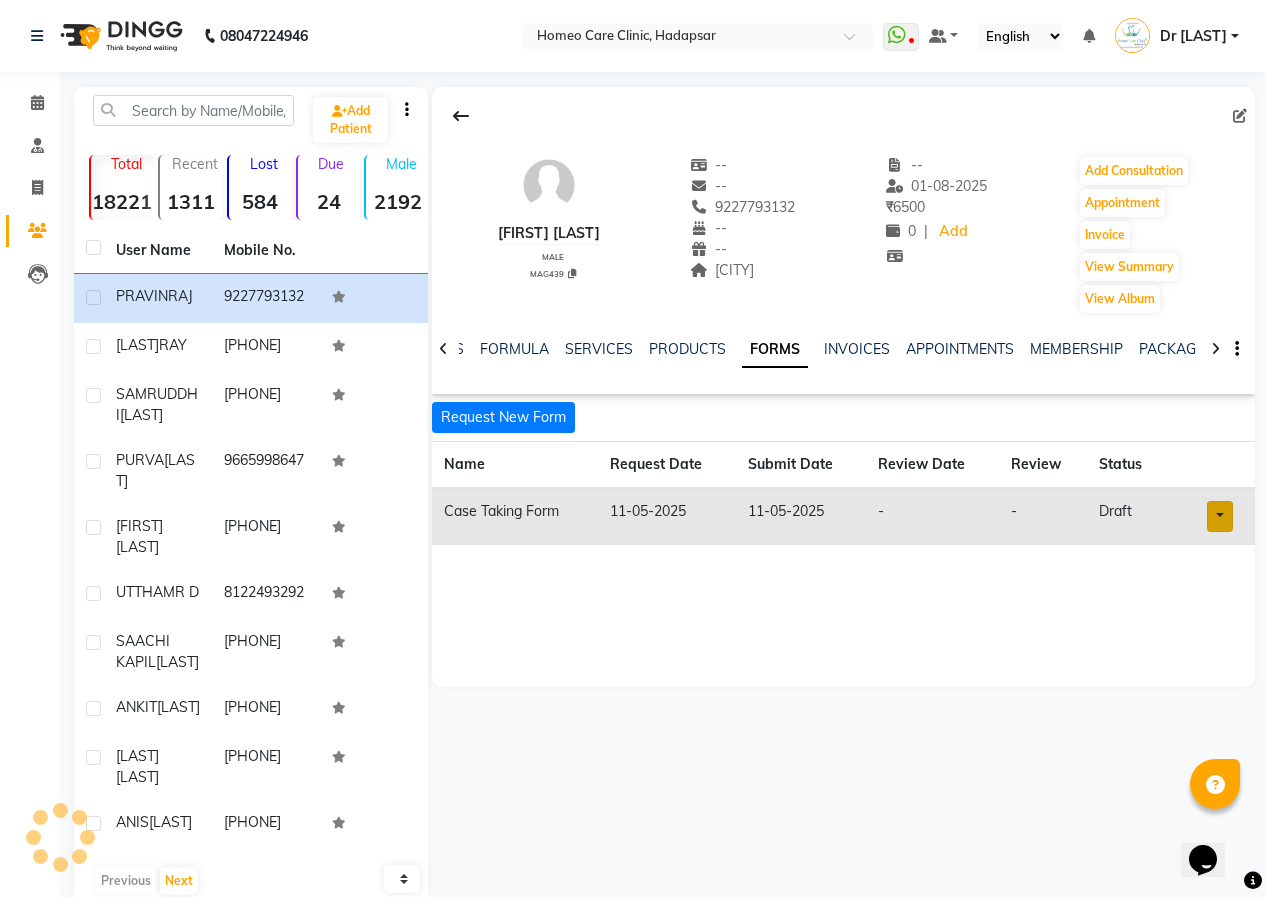 click at bounding box center [1220, 516] 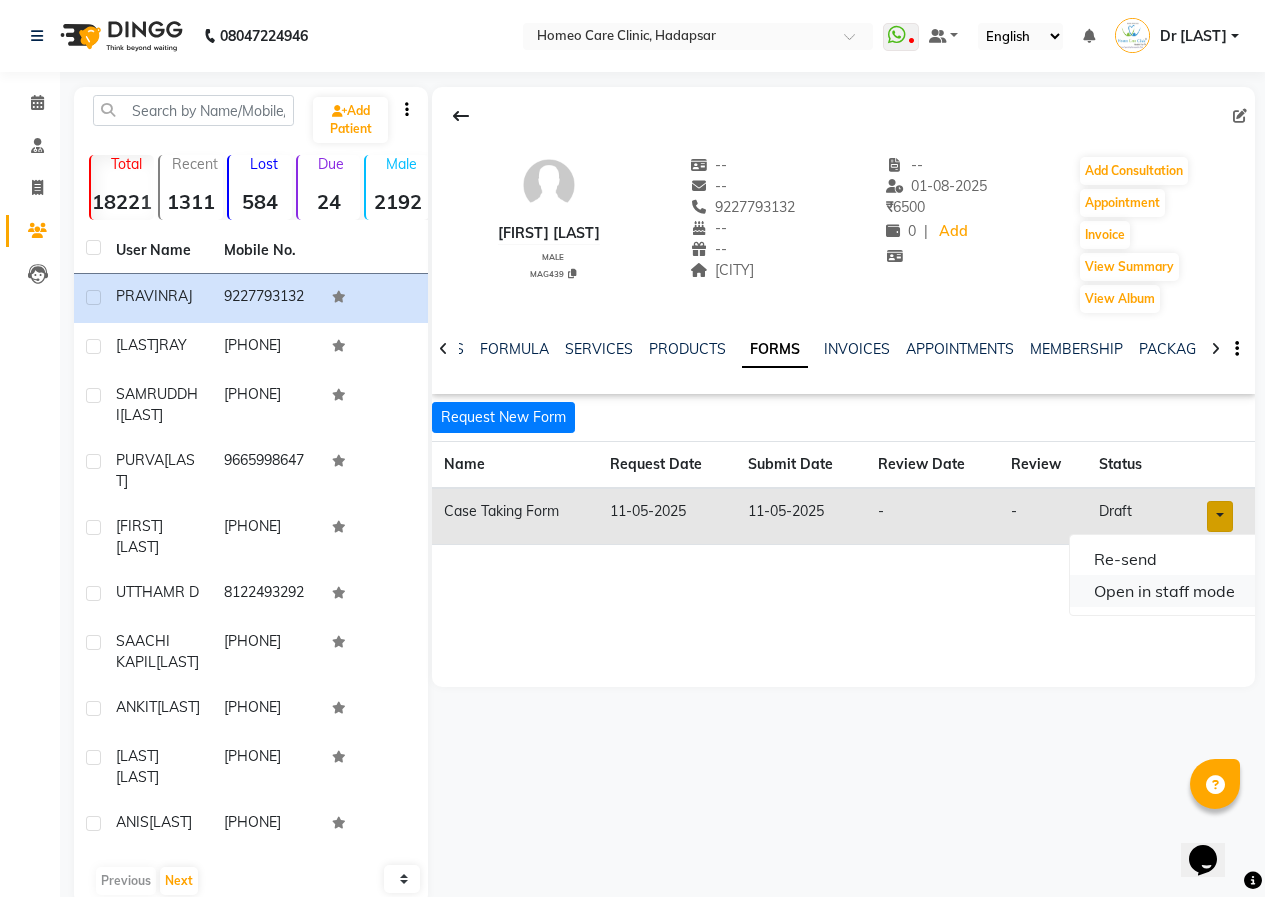 click on "Open in staff mode" 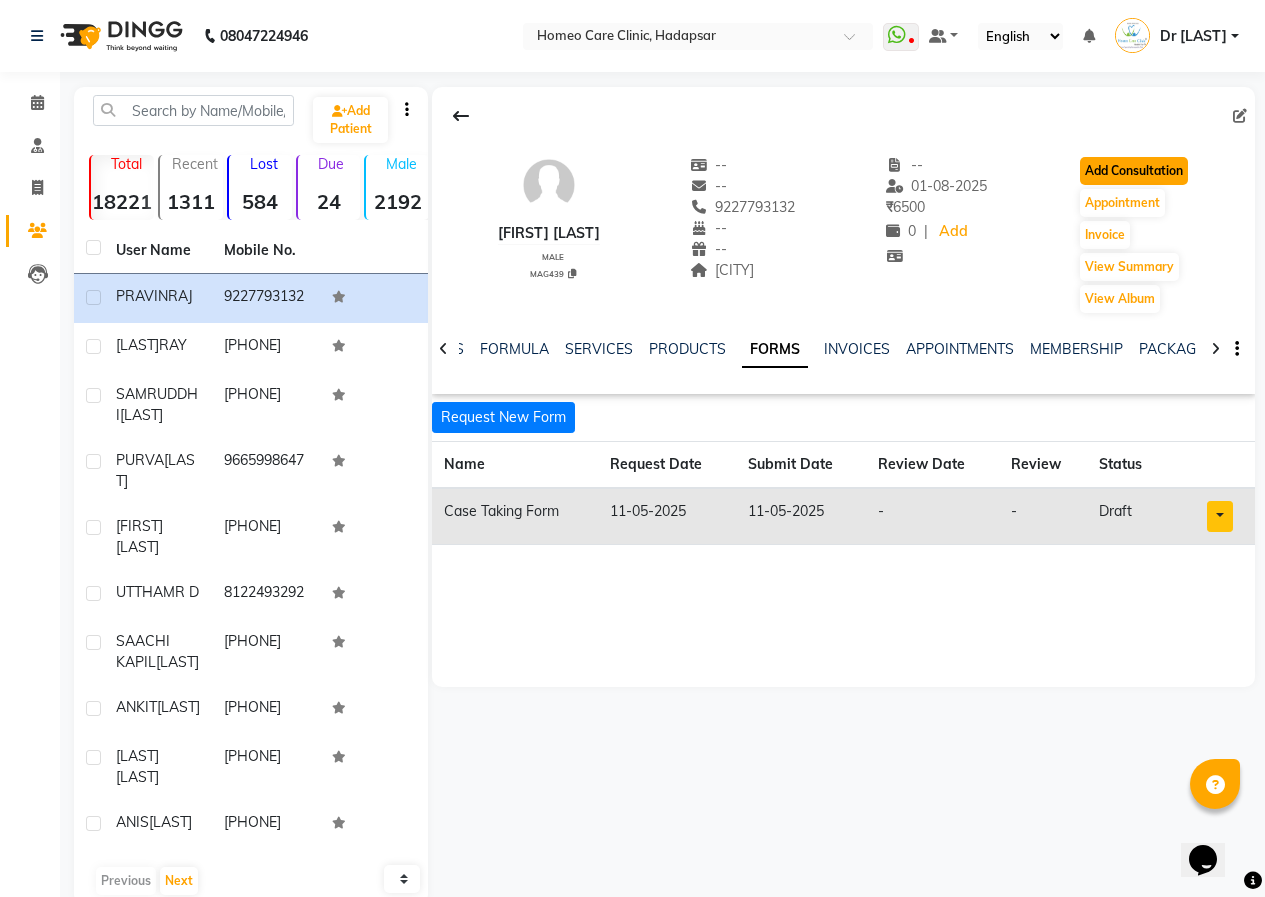 click on "Add Consultation" 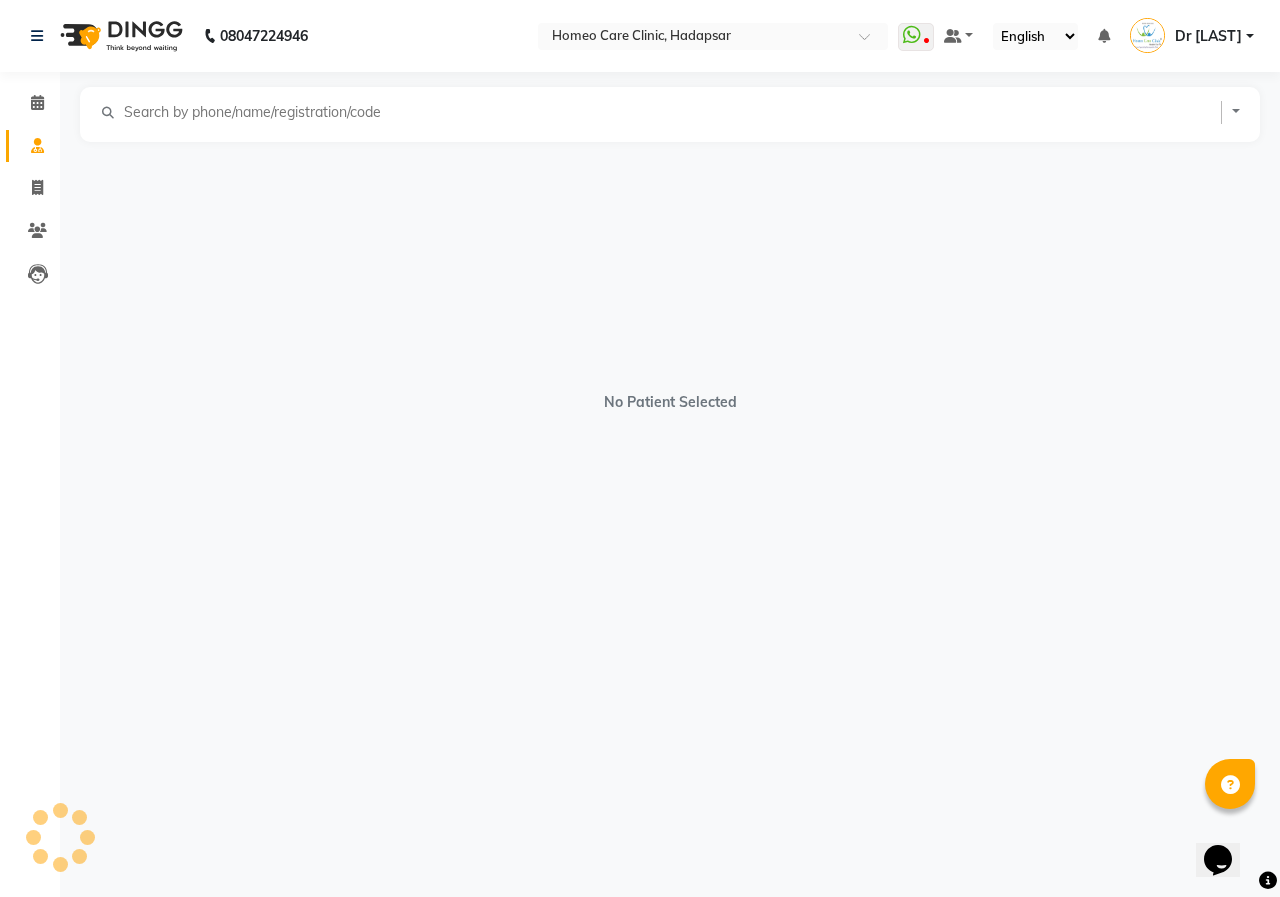 select on "male" 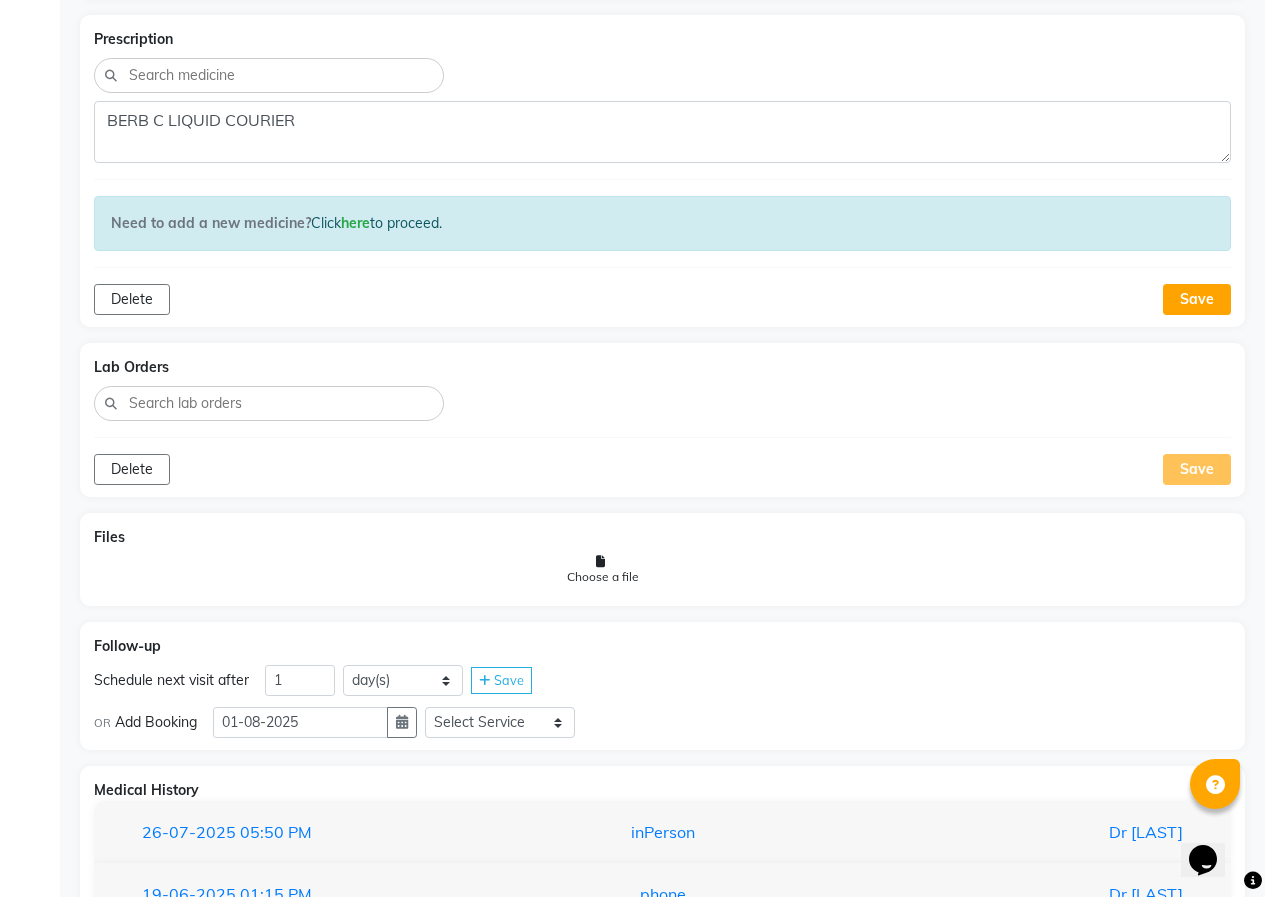 scroll, scrollTop: 927, scrollLeft: 0, axis: vertical 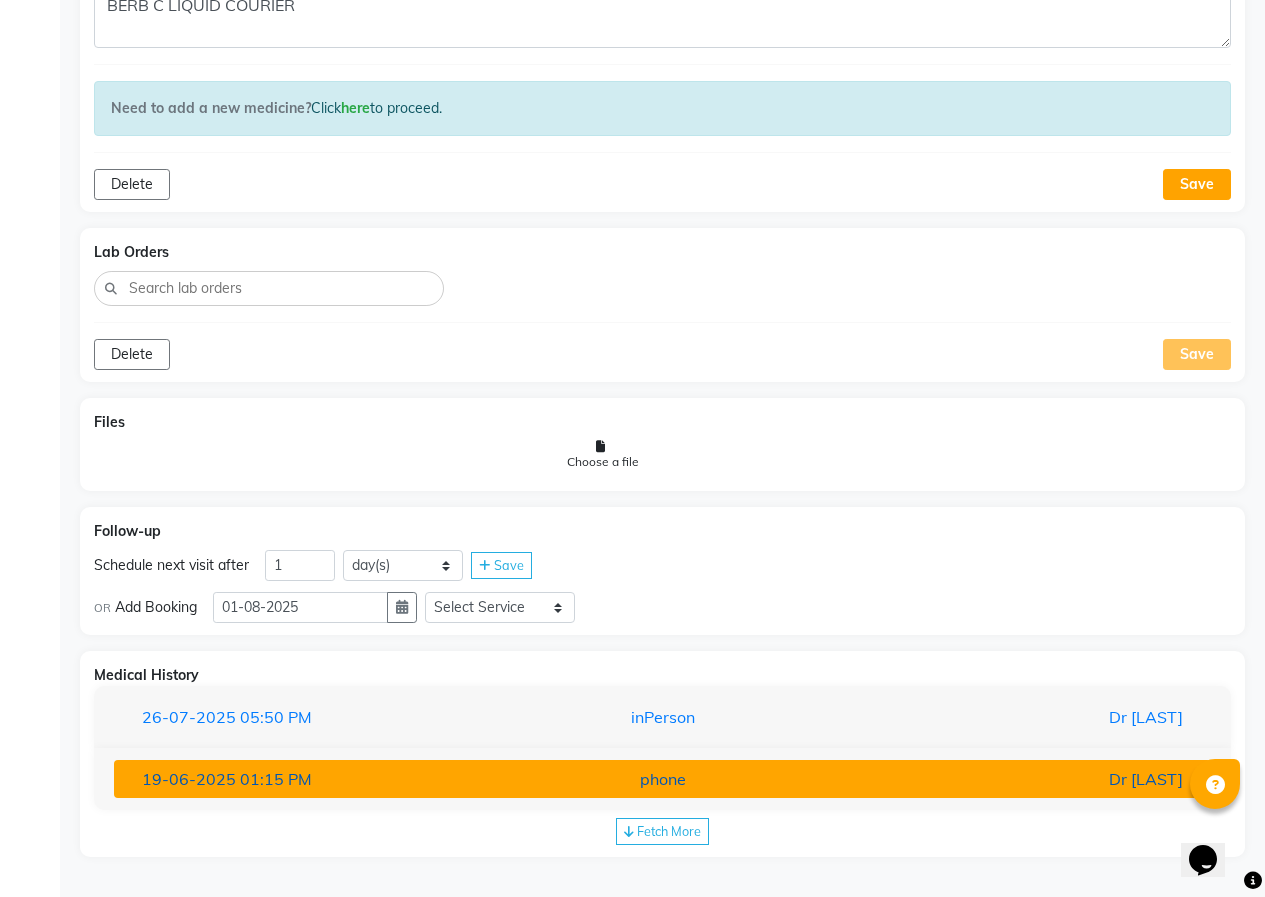 click on "phone" at bounding box center (662, 779) 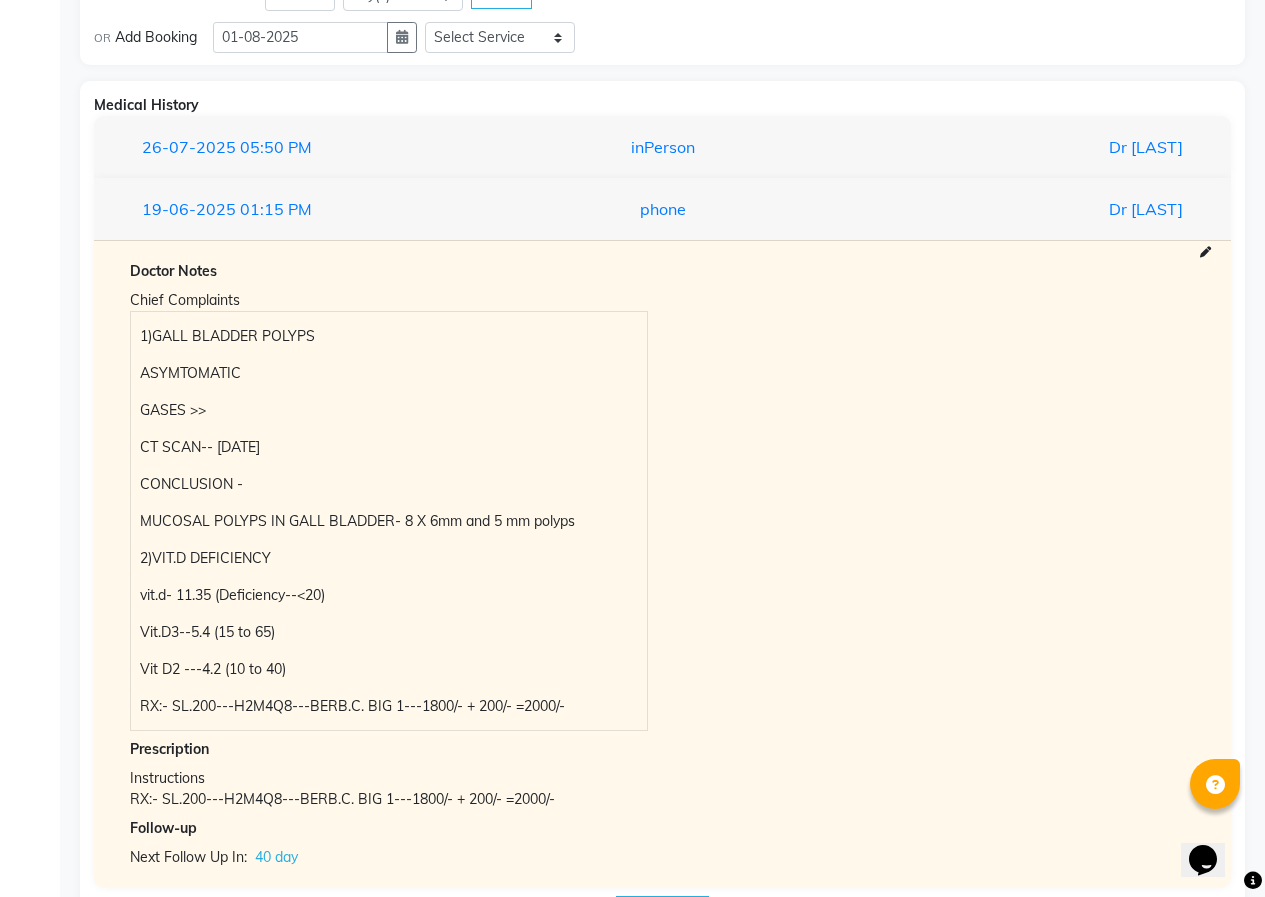 scroll, scrollTop: 1475, scrollLeft: 0, axis: vertical 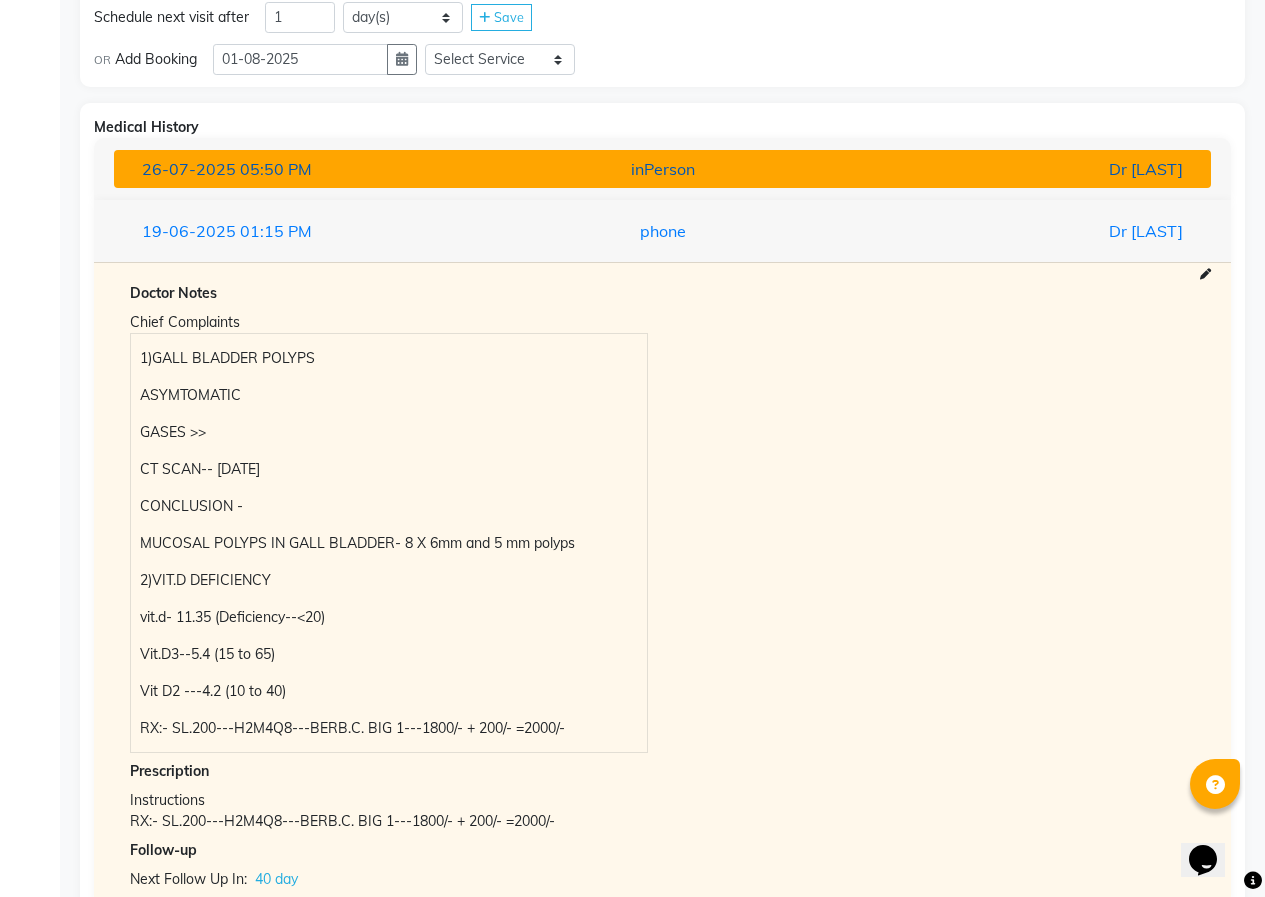 click on "inPerson" at bounding box center [662, 169] 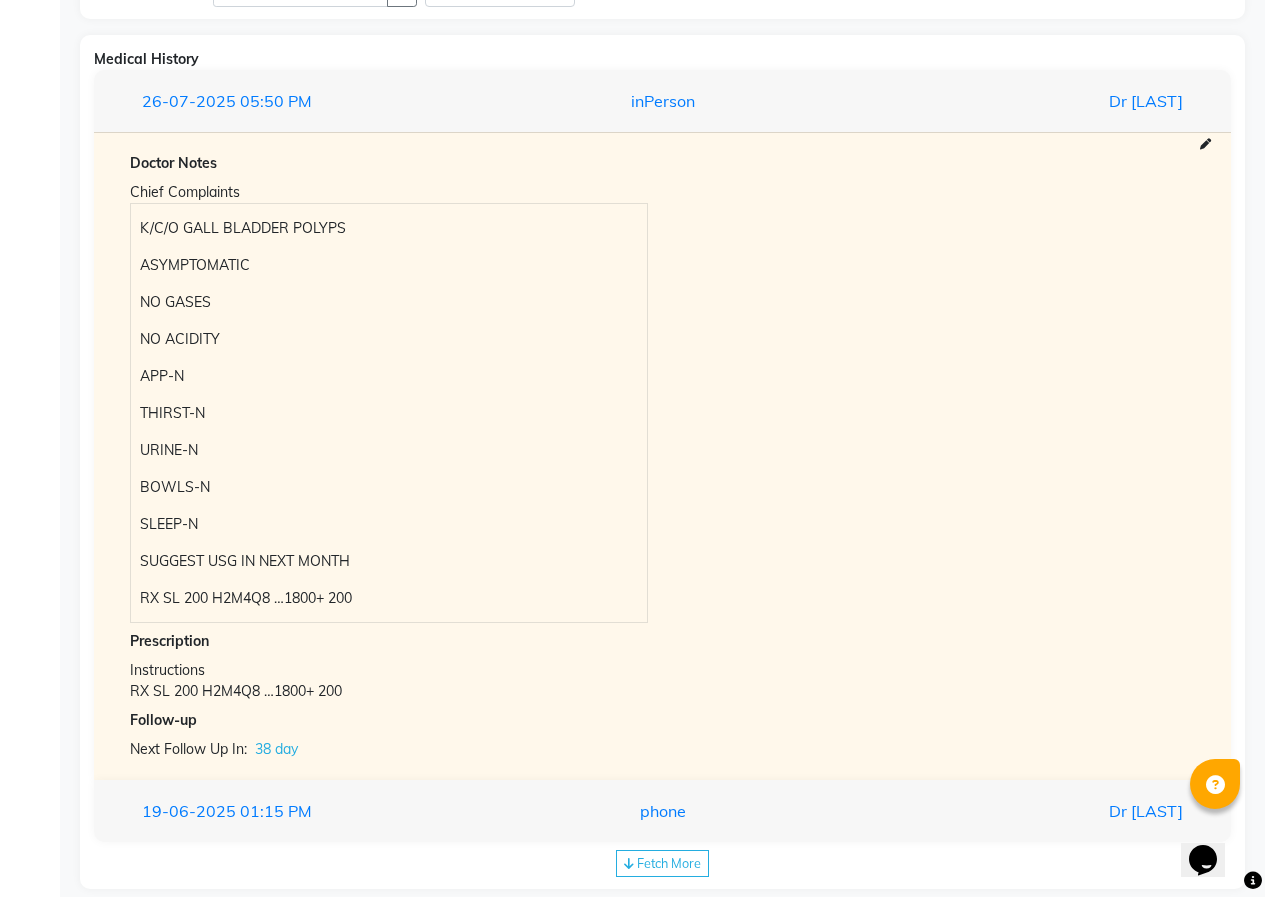 scroll, scrollTop: 1575, scrollLeft: 0, axis: vertical 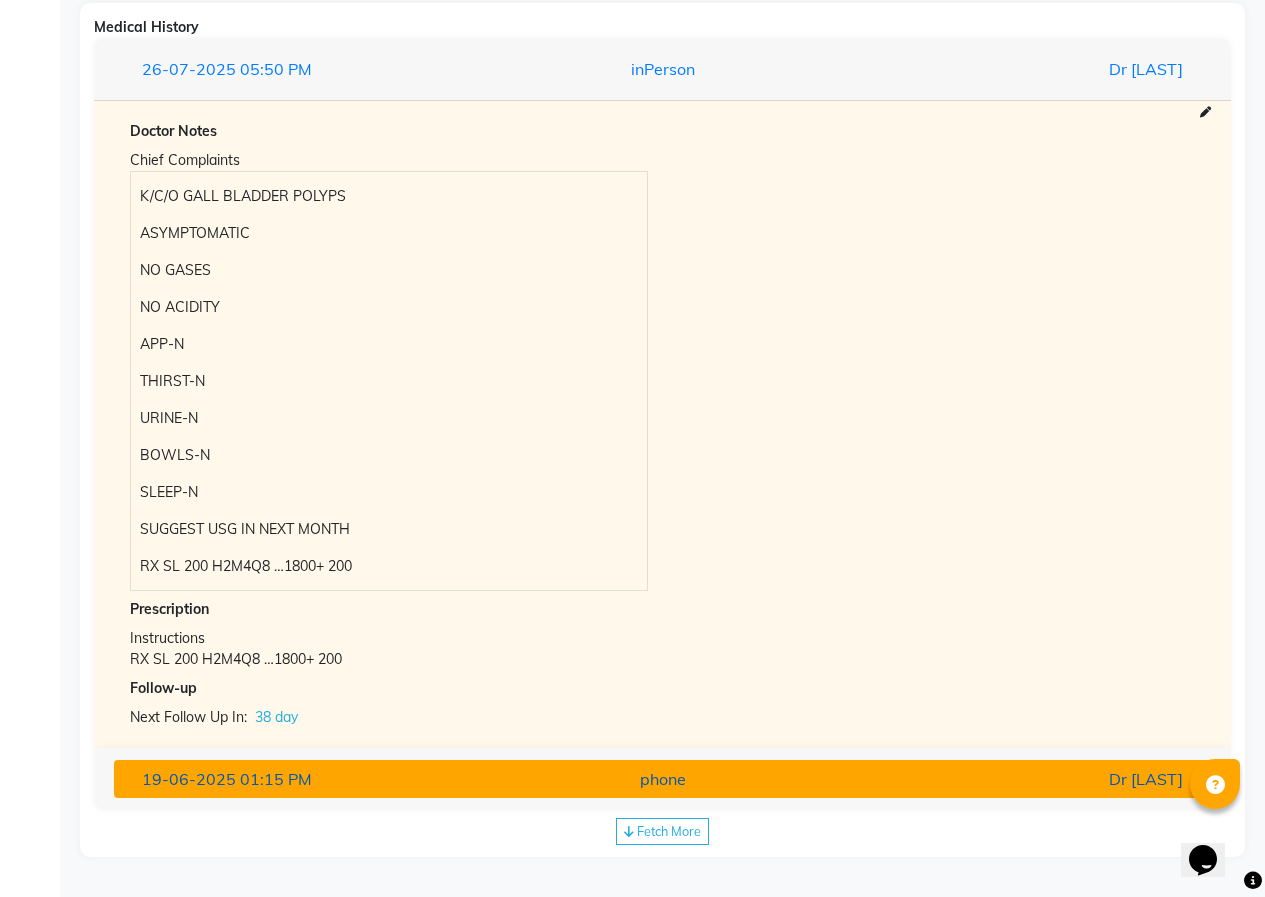 click on "[DATE] [TIME] phone Dr [LAST]" at bounding box center (662, 779) 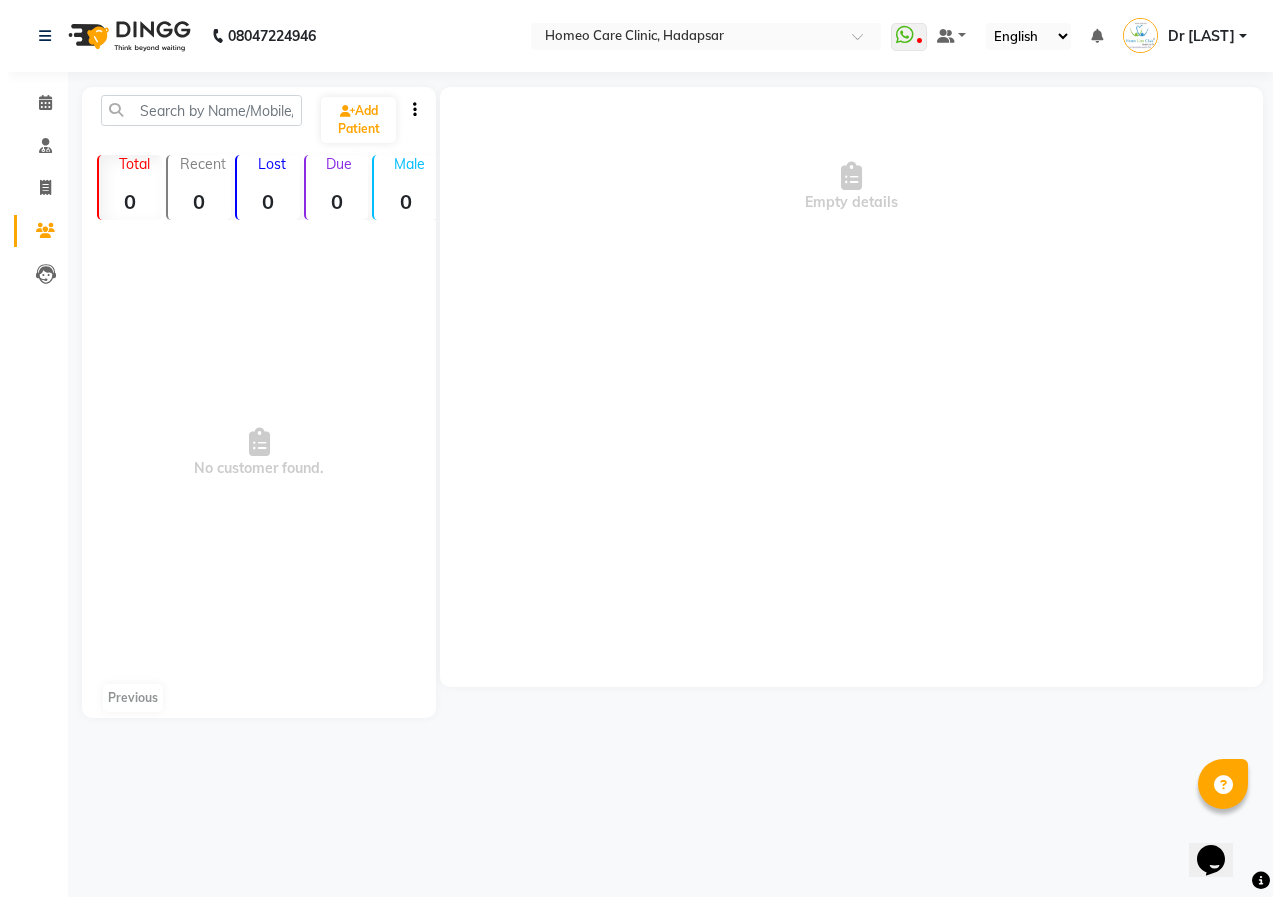 scroll, scrollTop: 0, scrollLeft: 0, axis: both 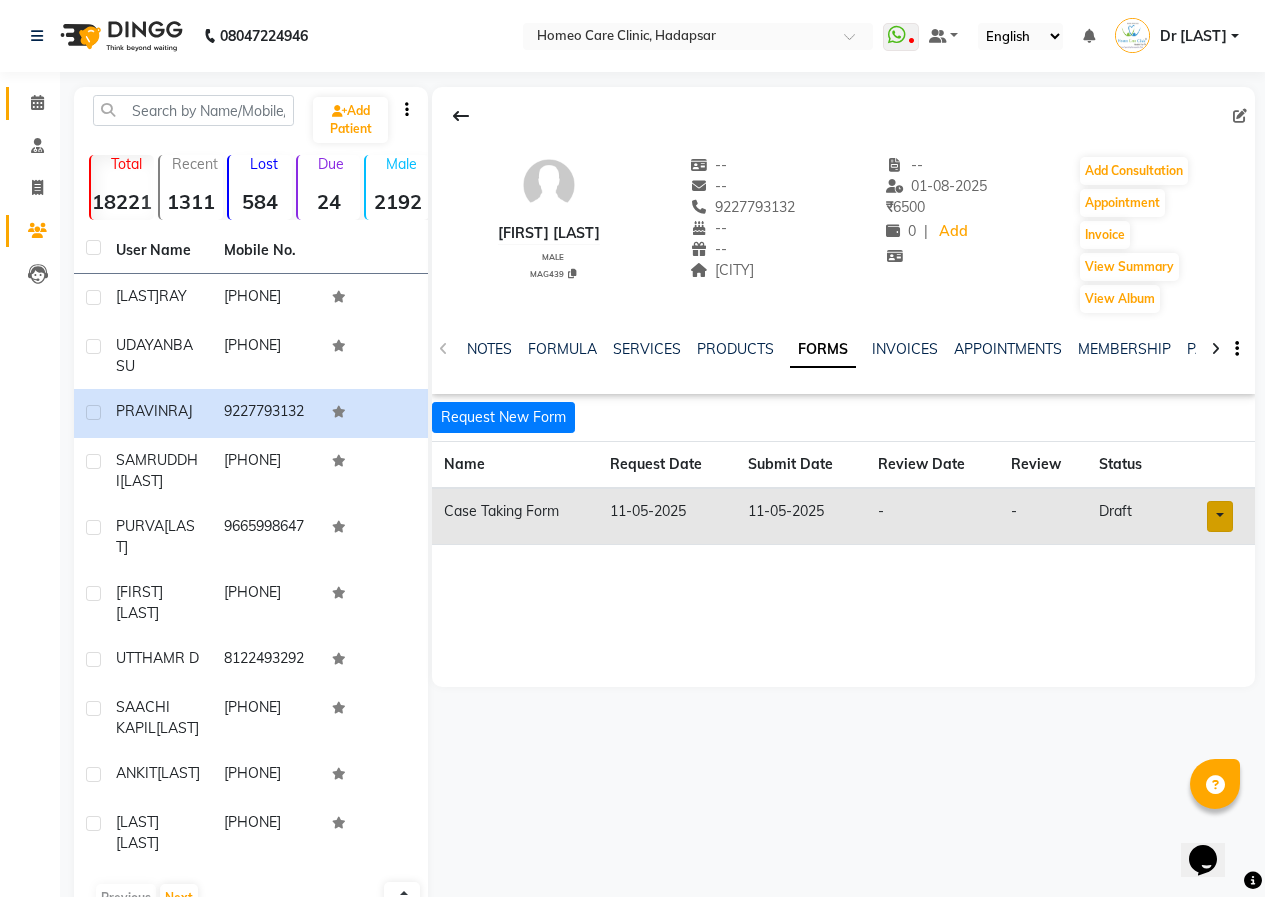 click 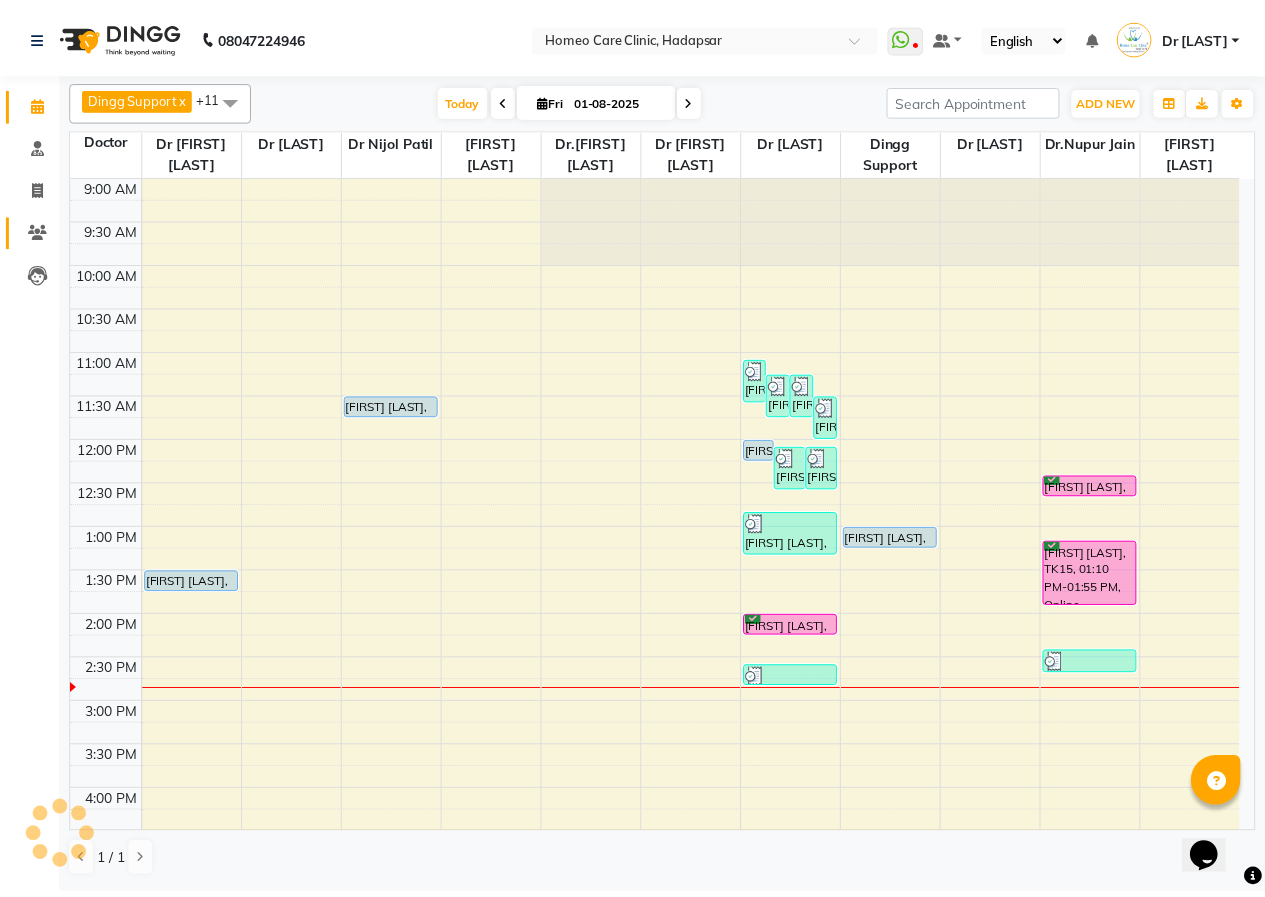 scroll, scrollTop: 0, scrollLeft: 0, axis: both 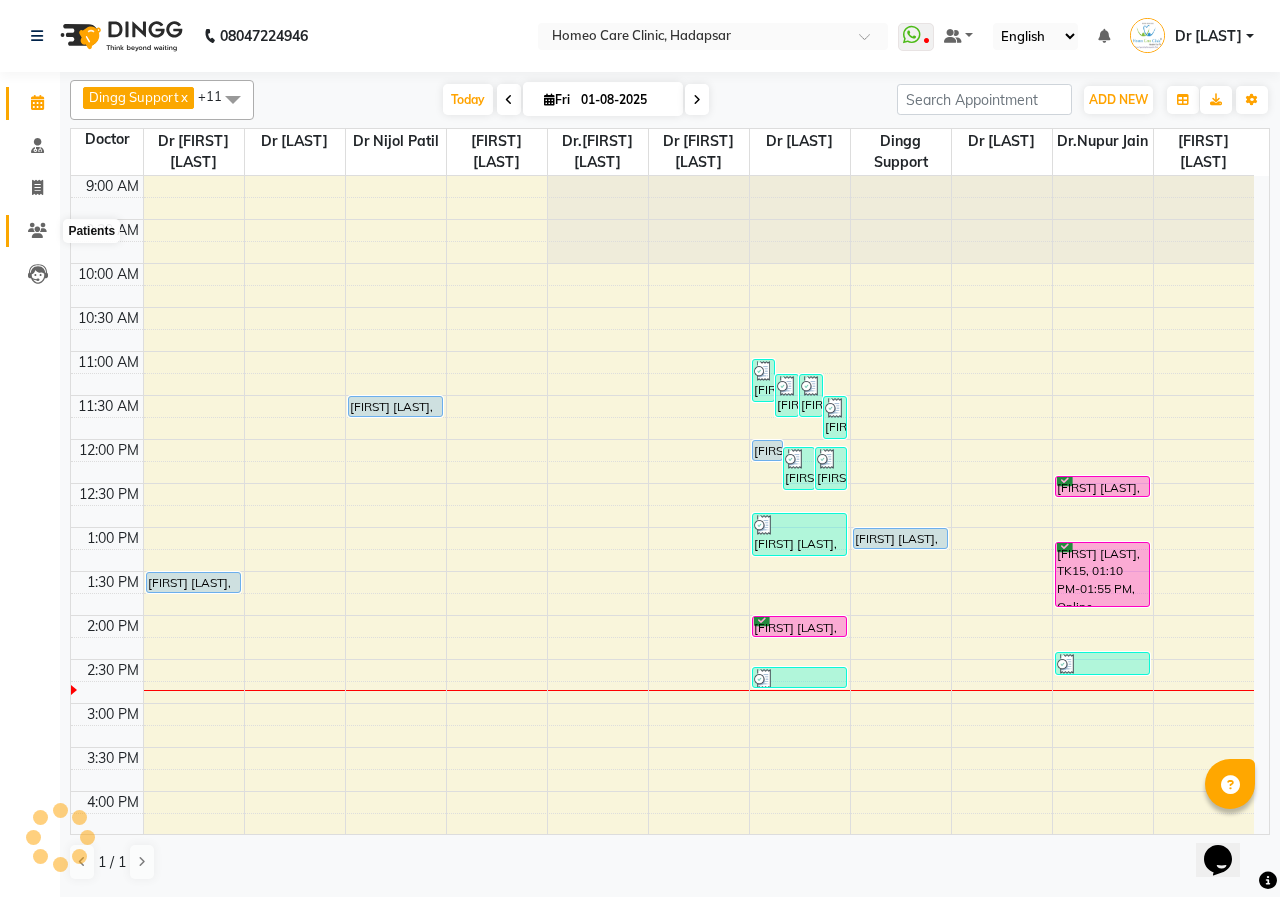 click 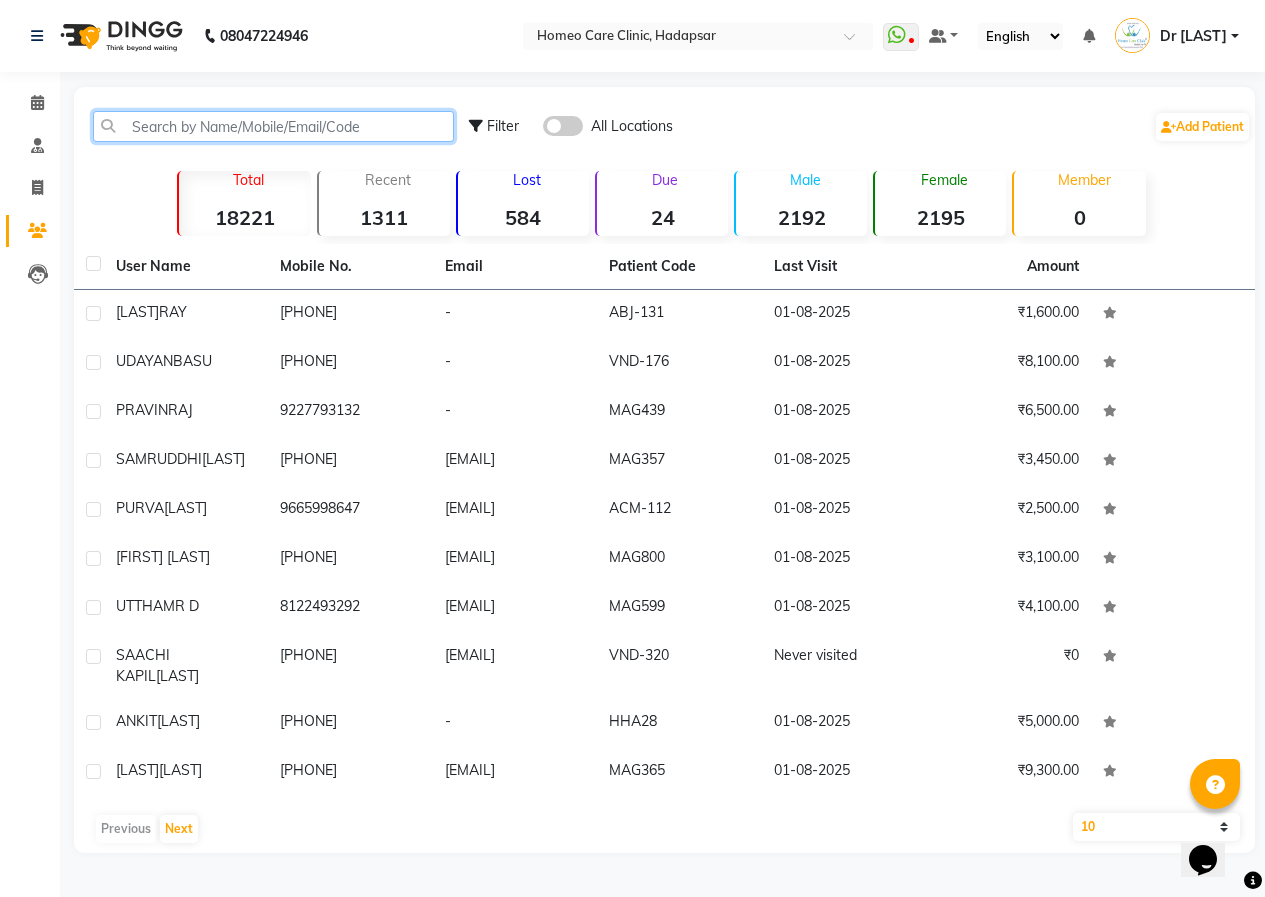 click 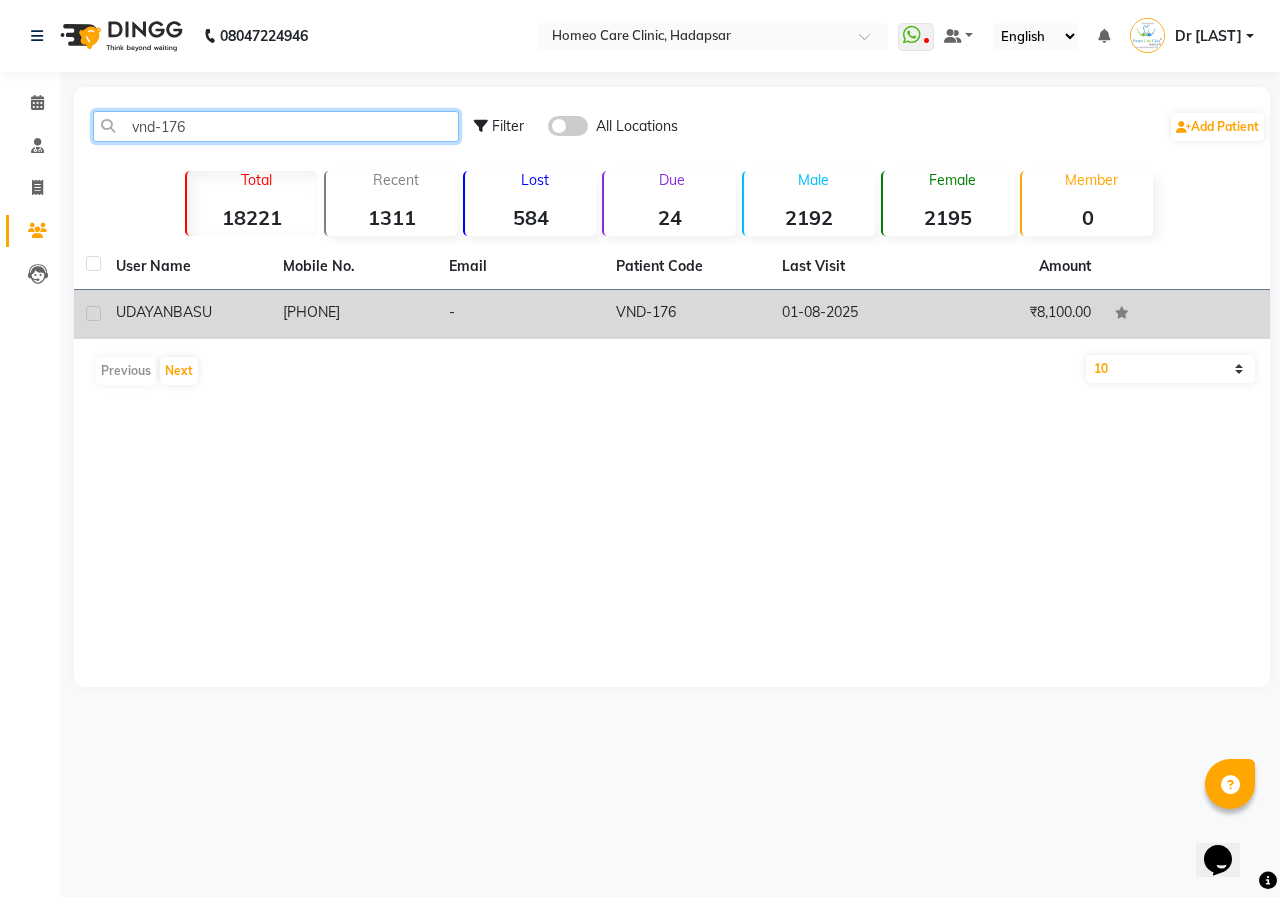 type on "vnd-176" 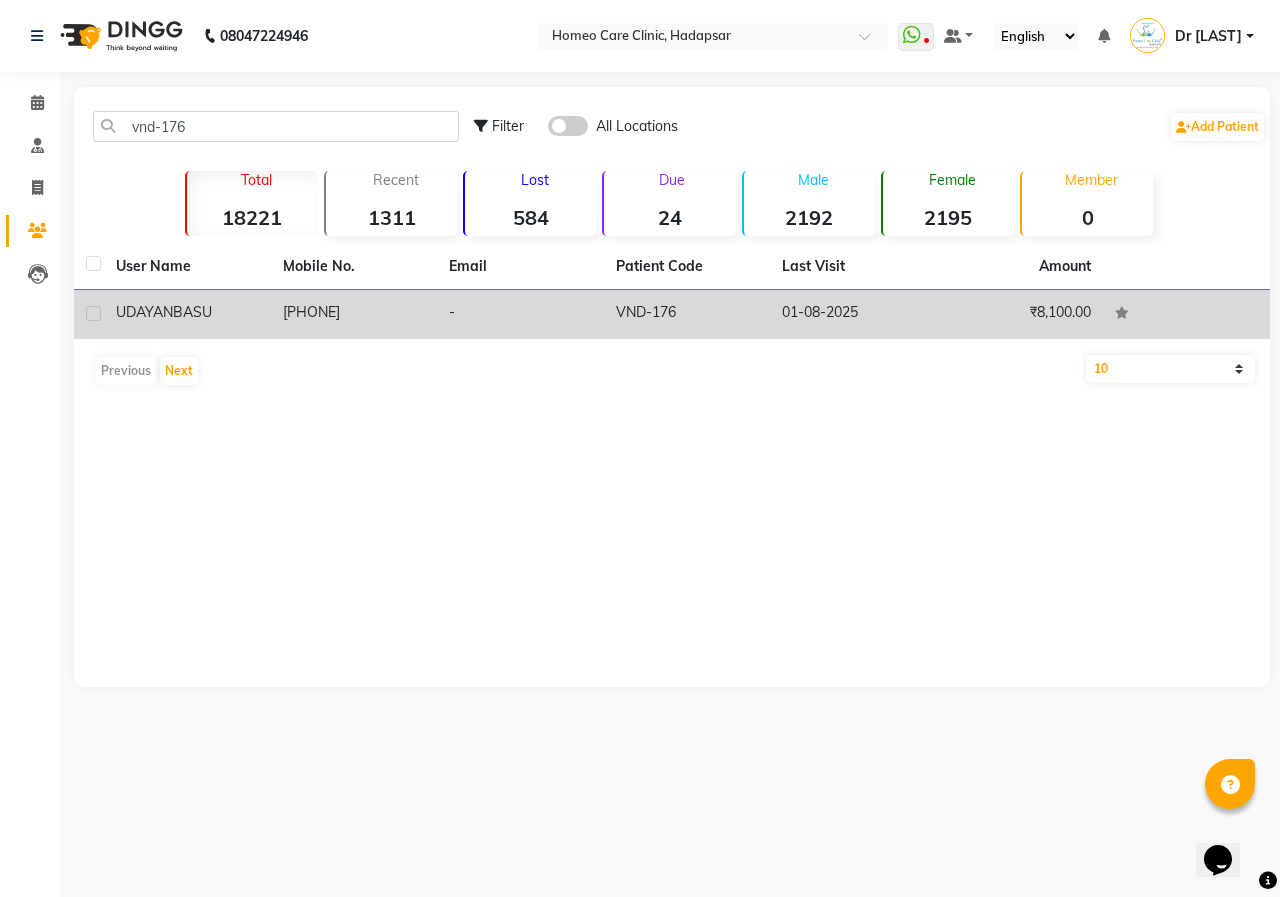 click on "-" 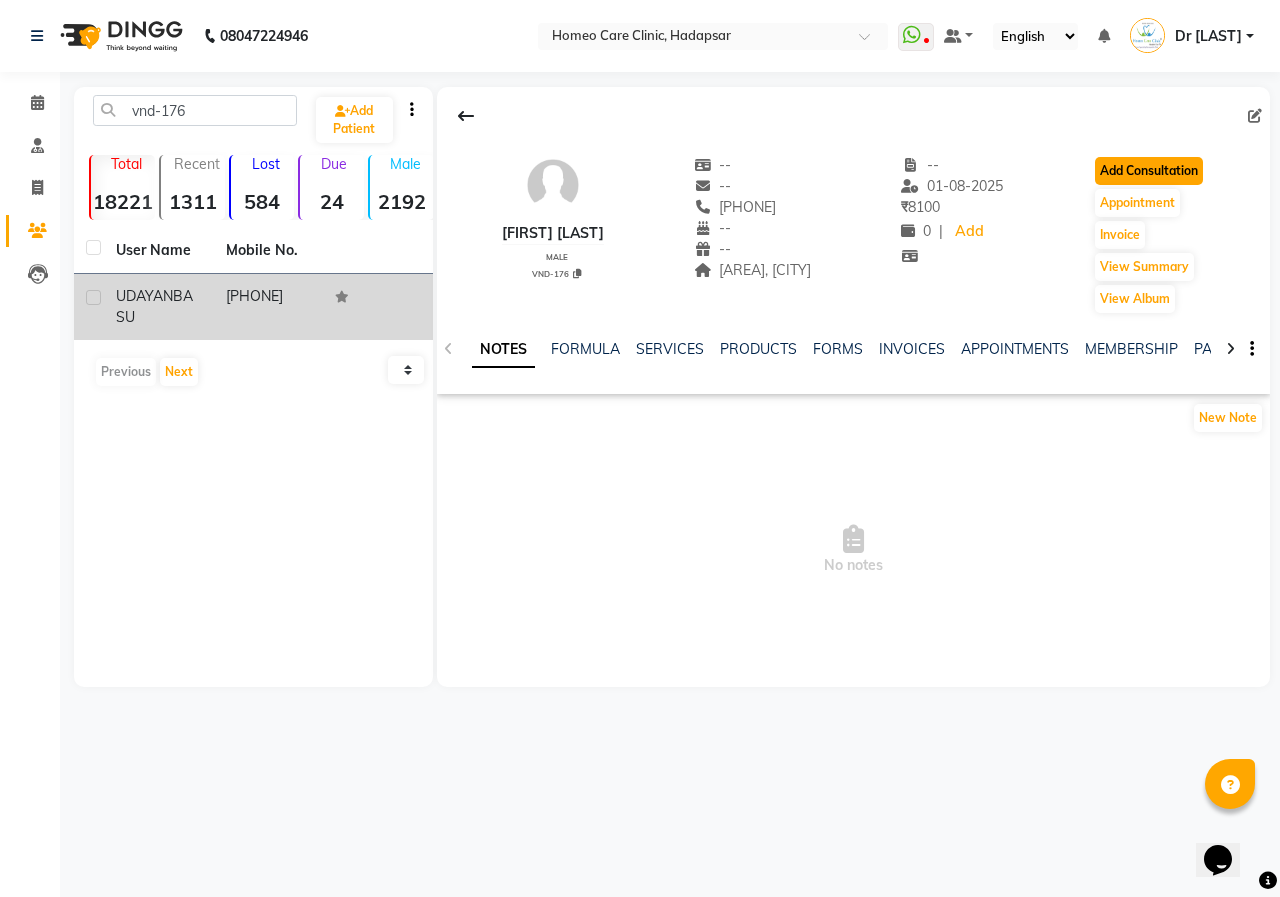click on "Add Consultation" 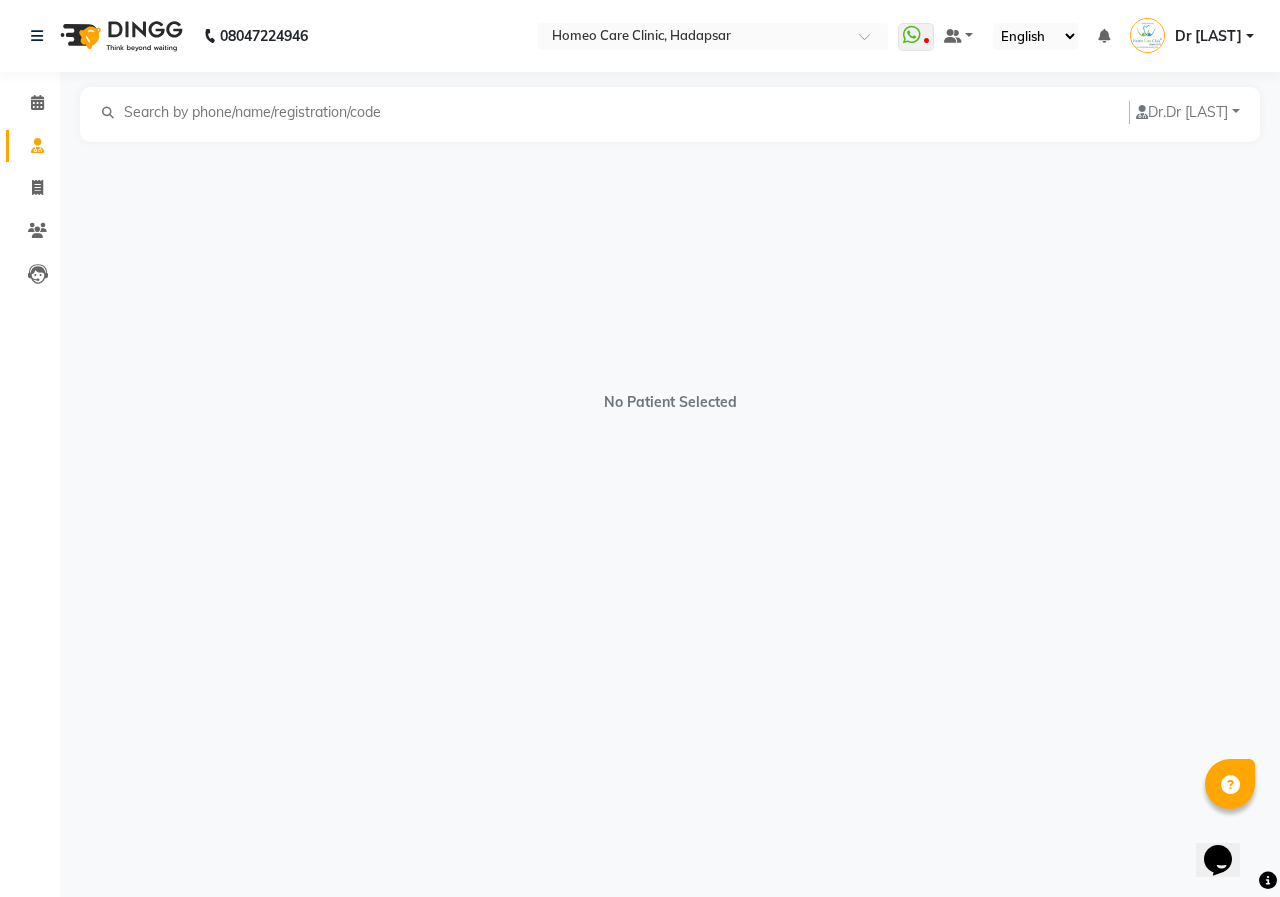 select on "male" 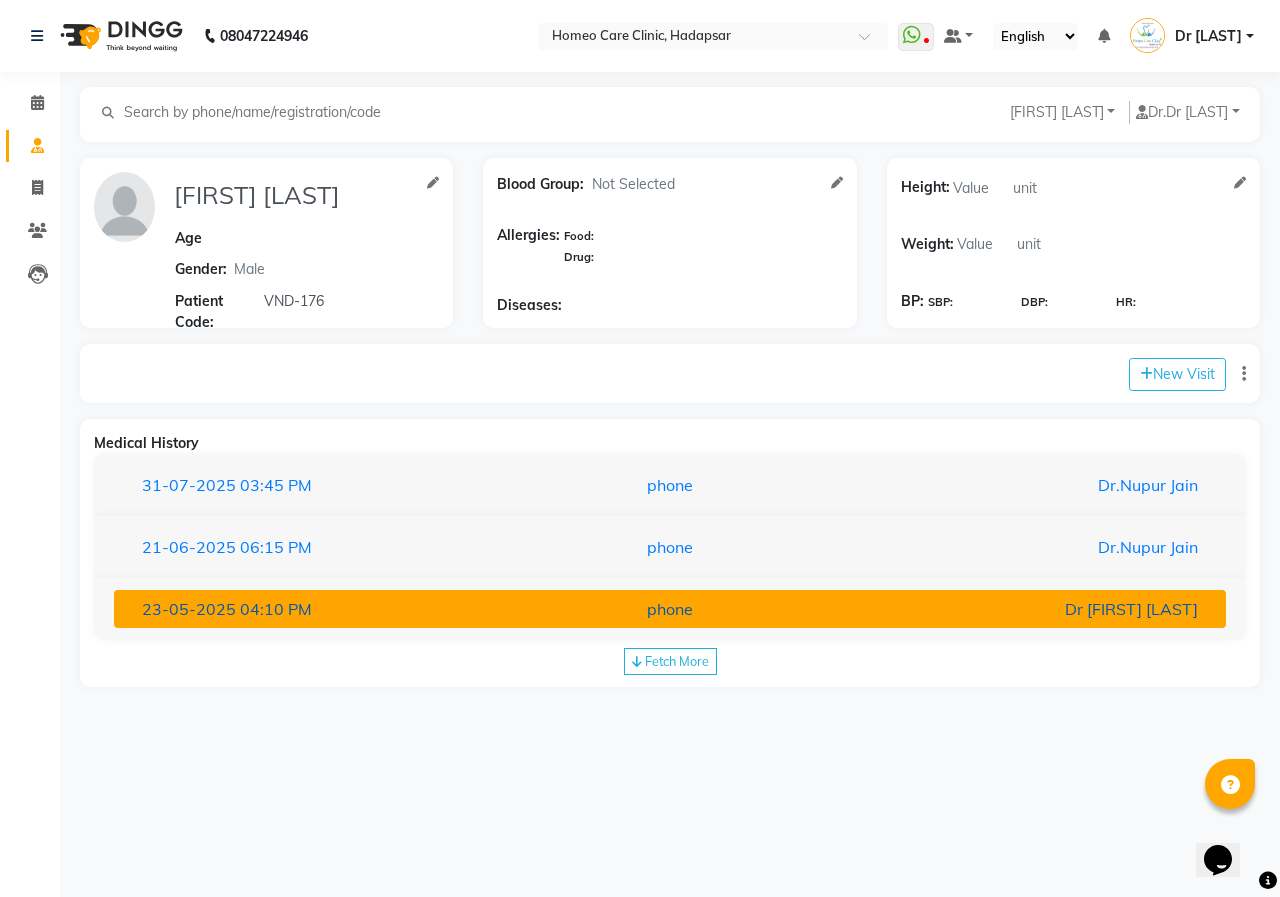 drag, startPoint x: 323, startPoint y: 623, endPoint x: 337, endPoint y: 600, distance: 26.925823 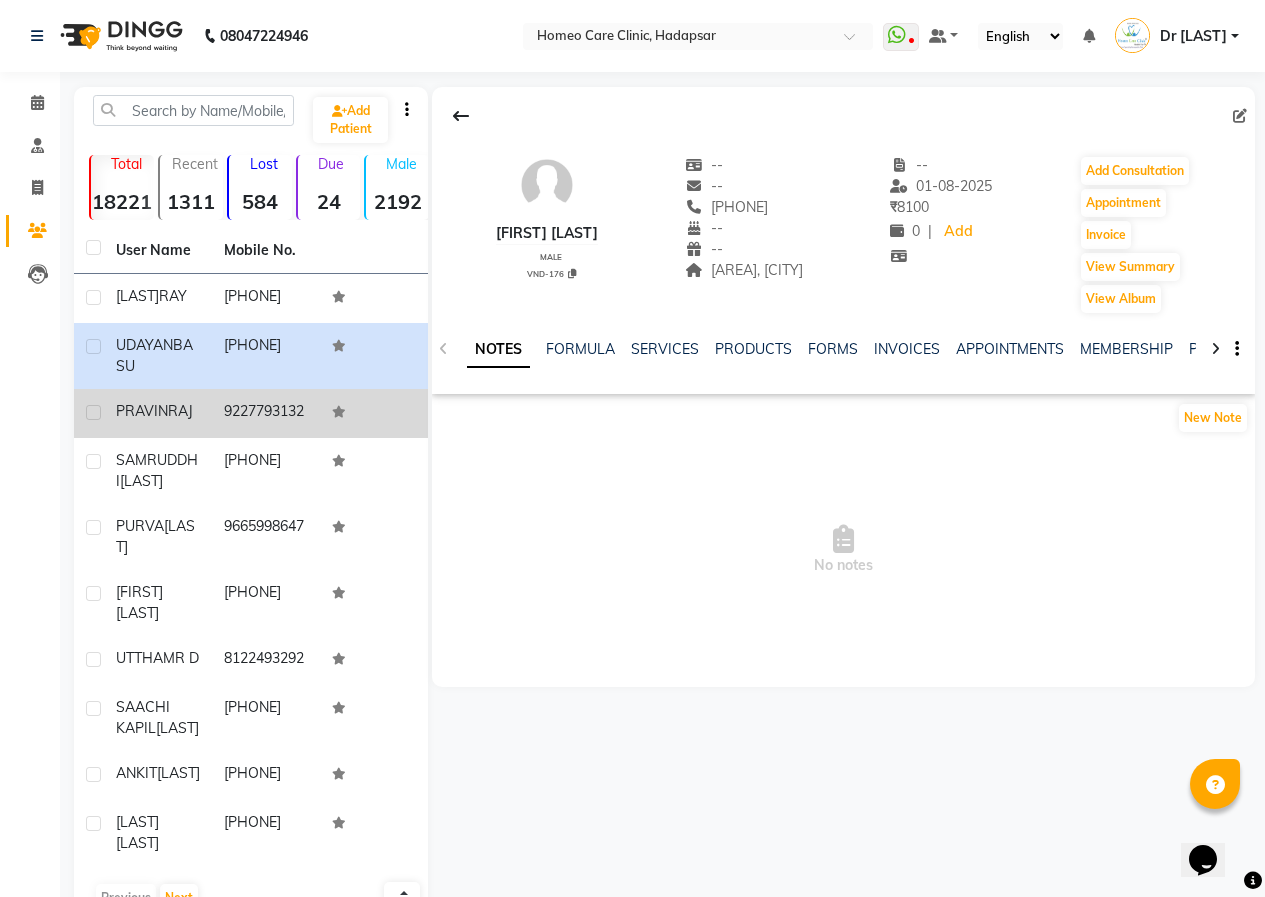 click on "9227793132" 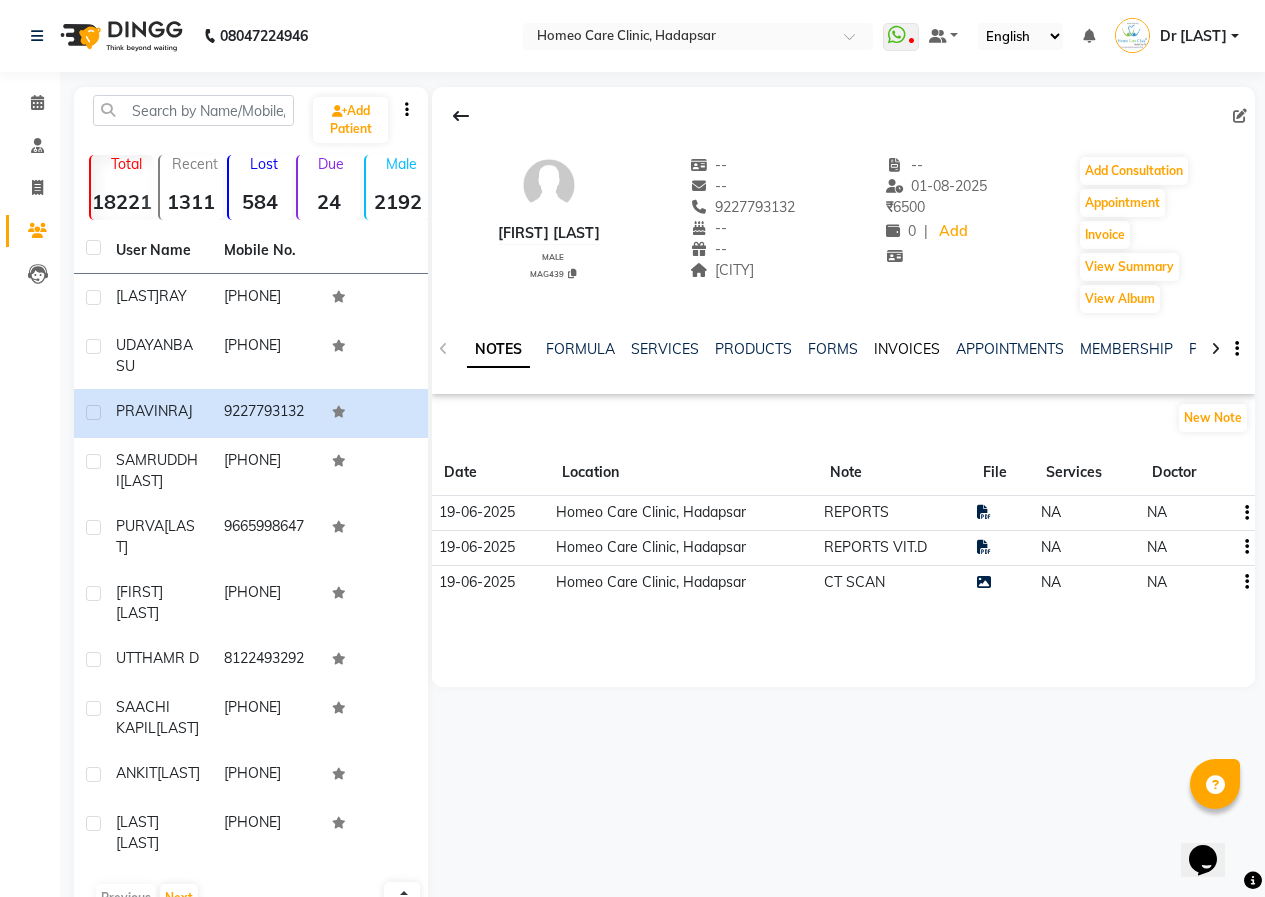 click on "INVOICES" 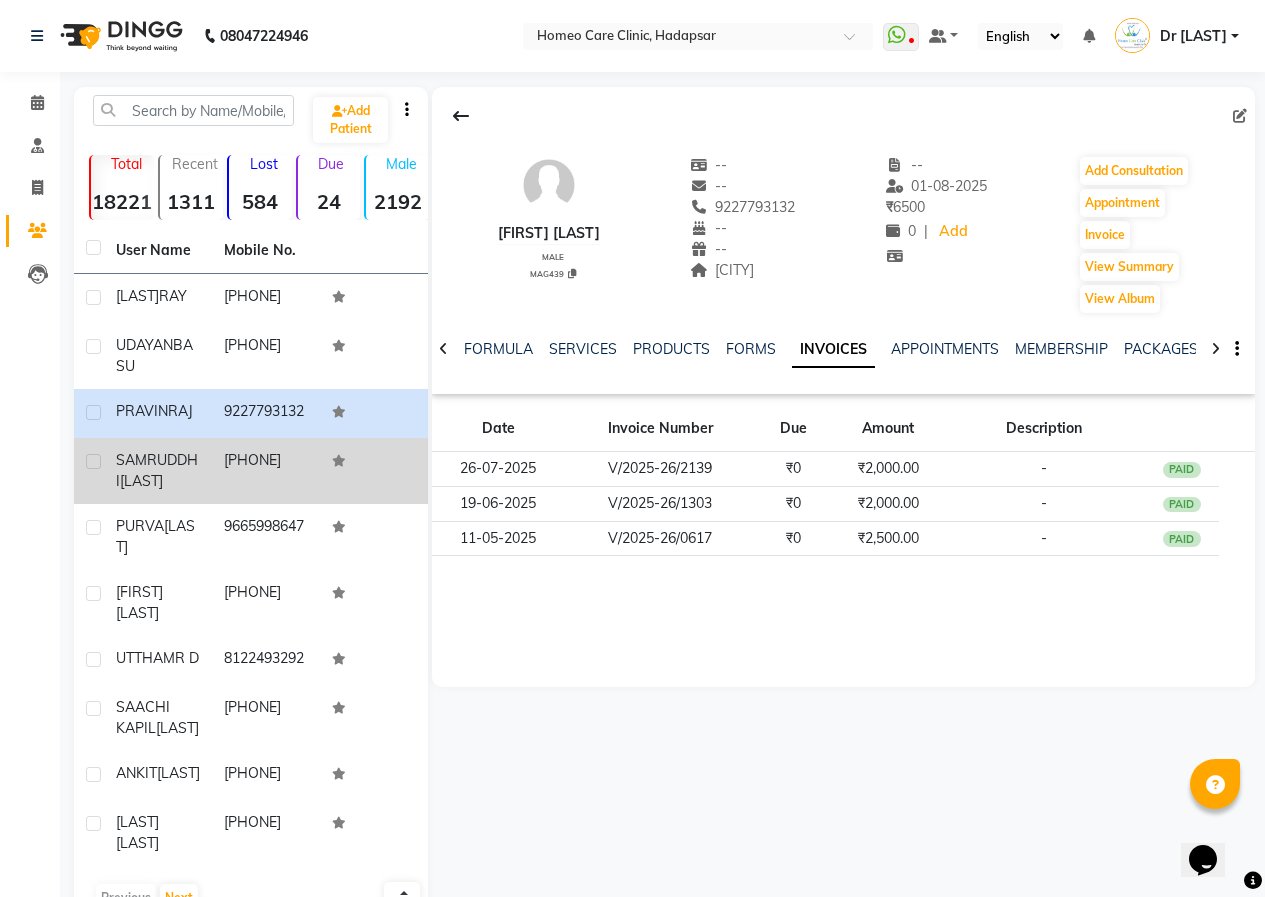 click on "[PHONE]" 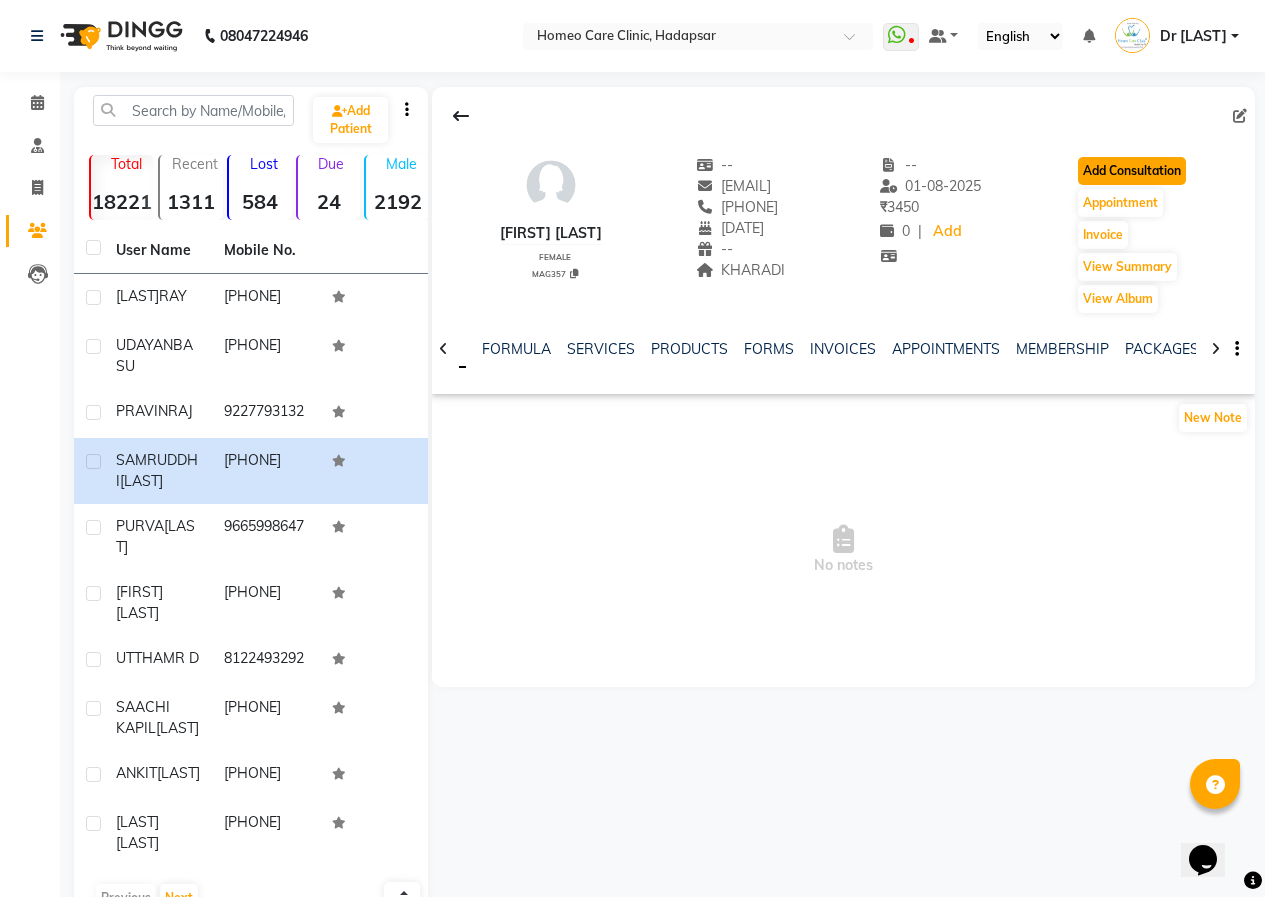 click on "Add Consultation" 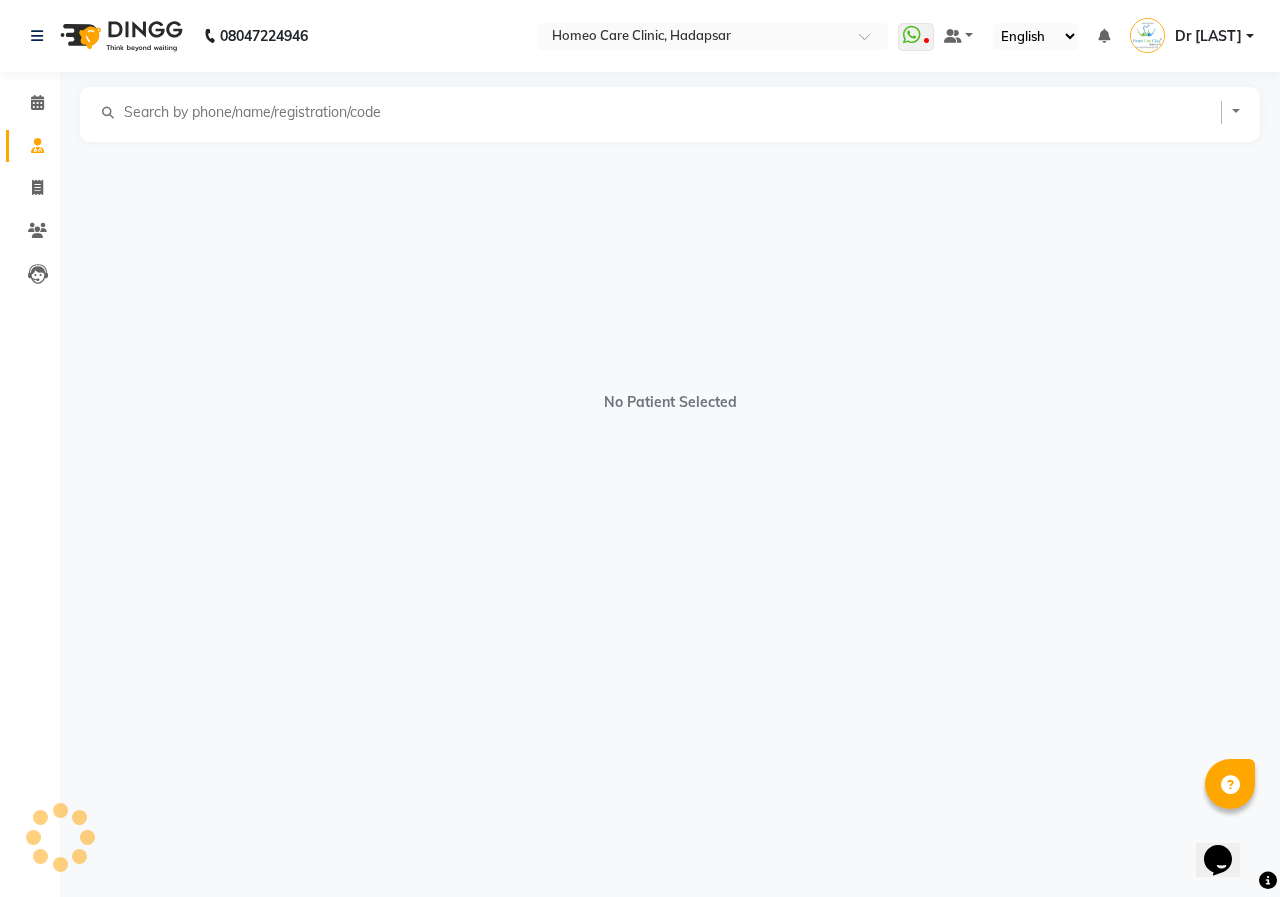 select on "female" 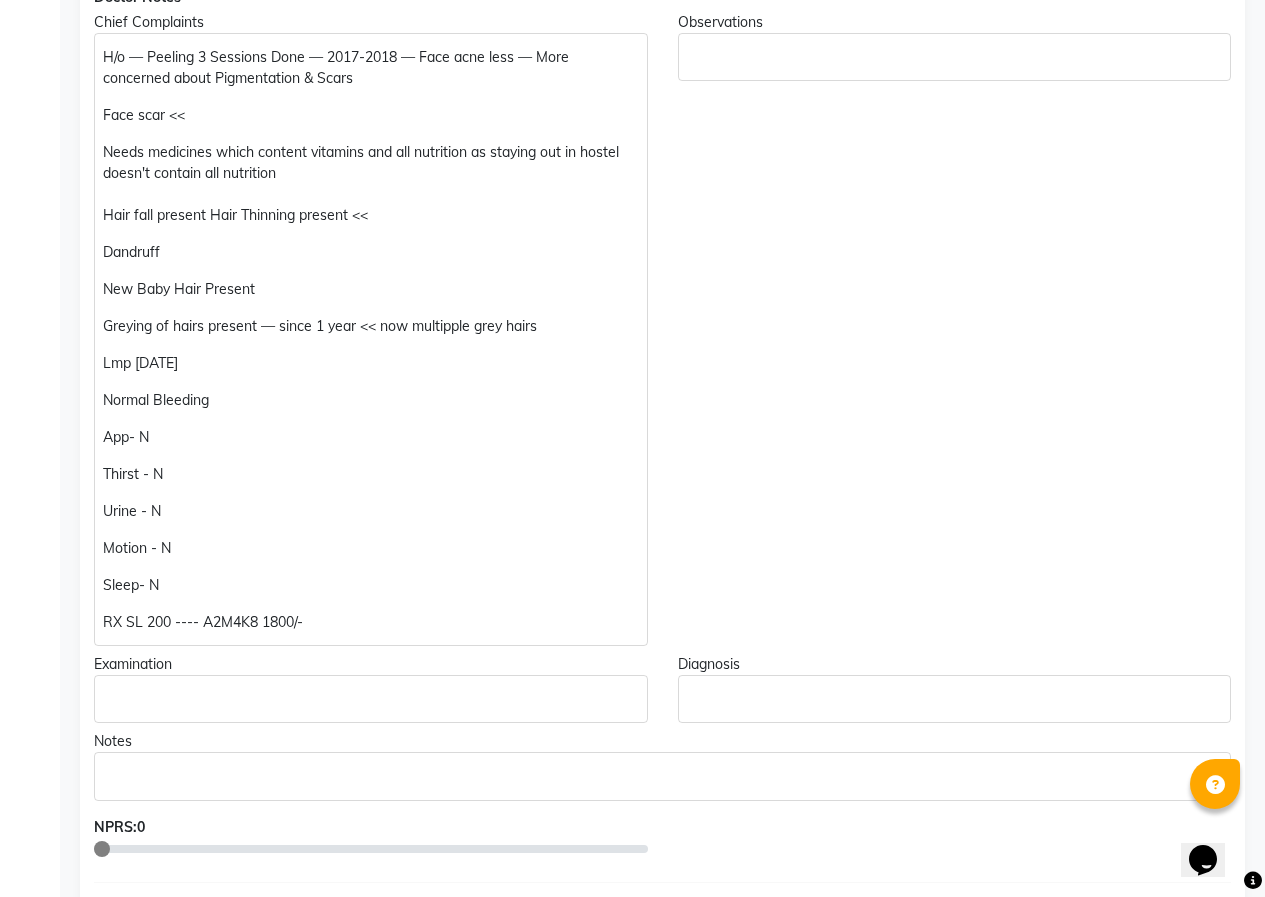 scroll, scrollTop: 200, scrollLeft: 0, axis: vertical 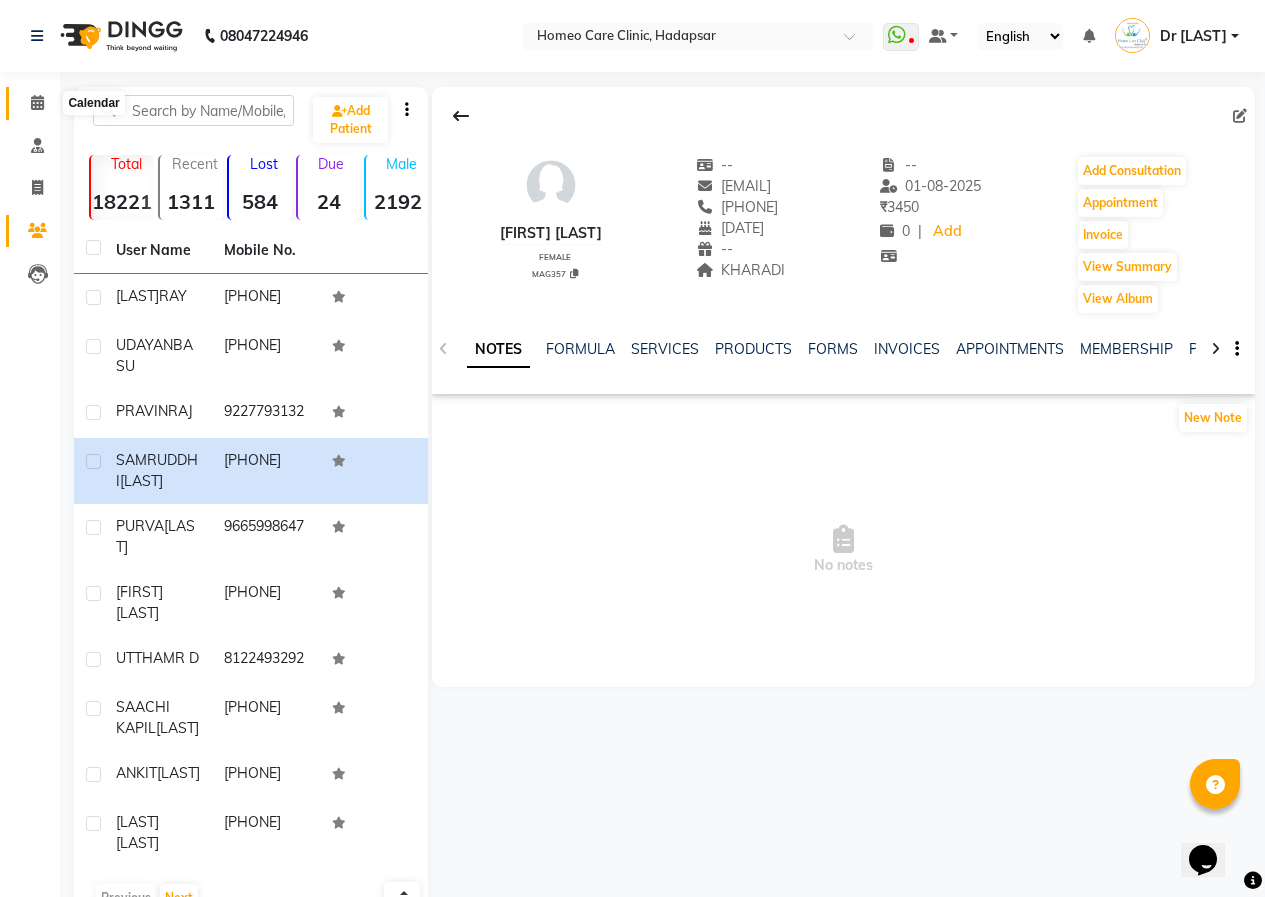 click 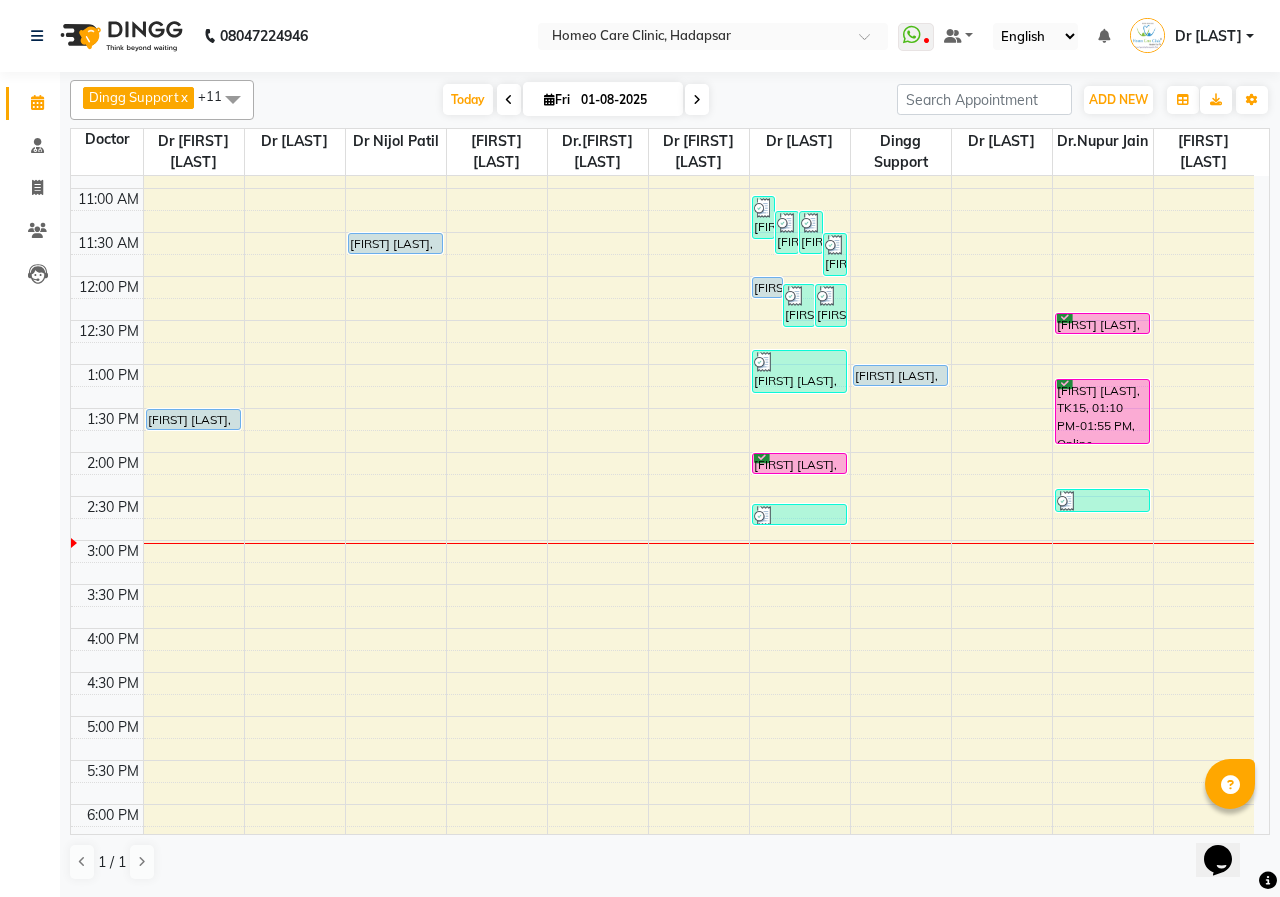 scroll, scrollTop: 0, scrollLeft: 0, axis: both 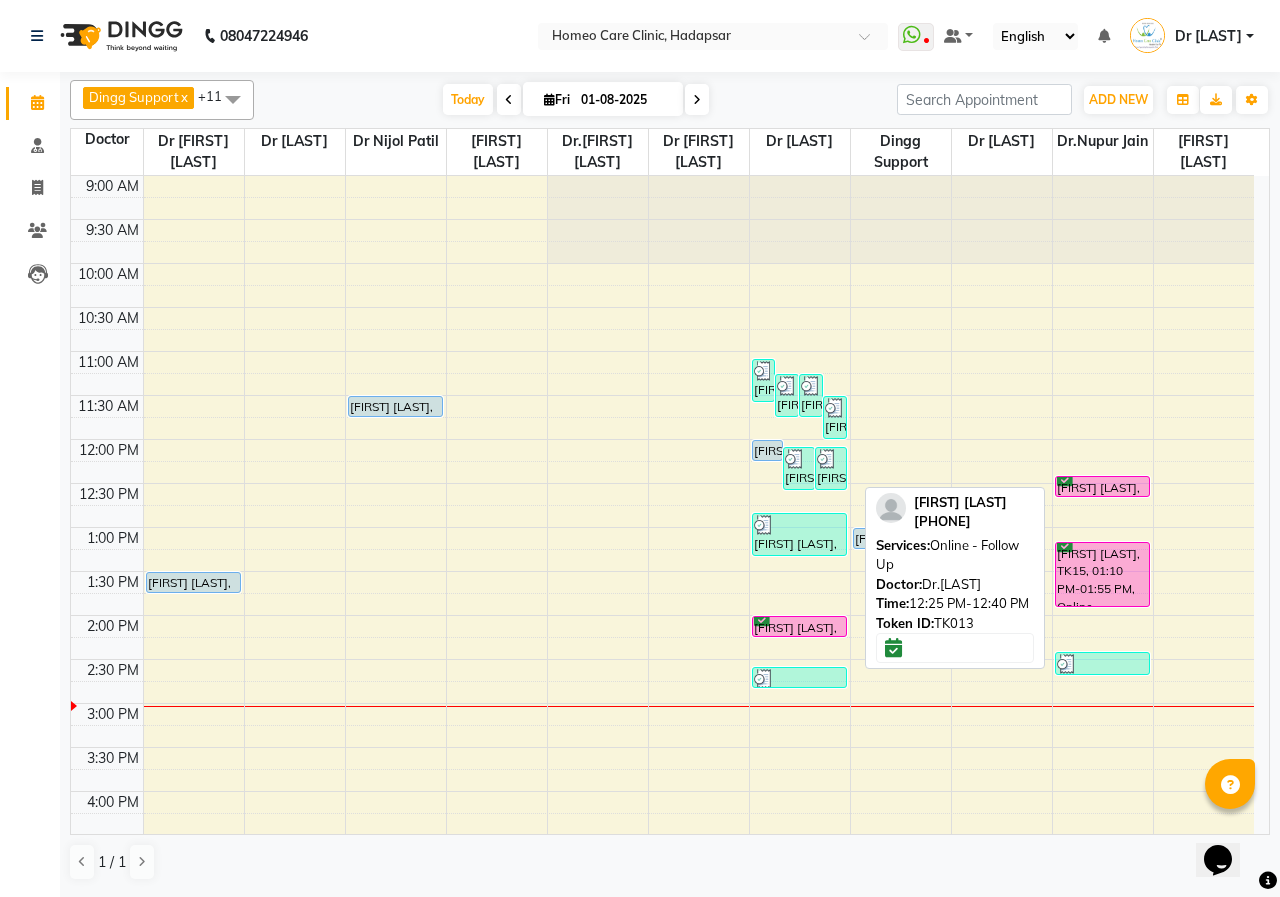 click on "[FIRST] [LAST], TK13, 12:25 PM-12:40 PM, Online - Follow Up" at bounding box center (1103, 486) 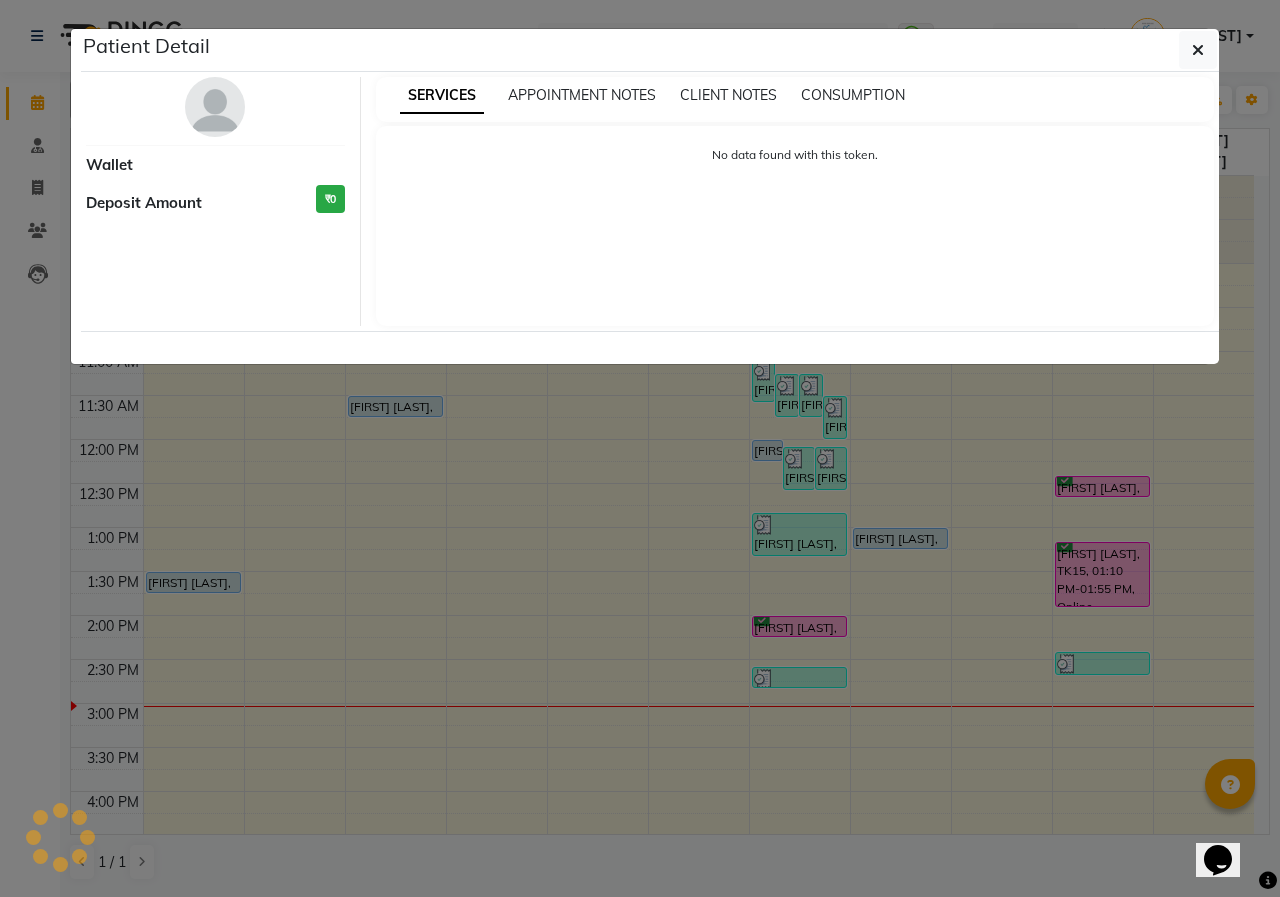 select on "6" 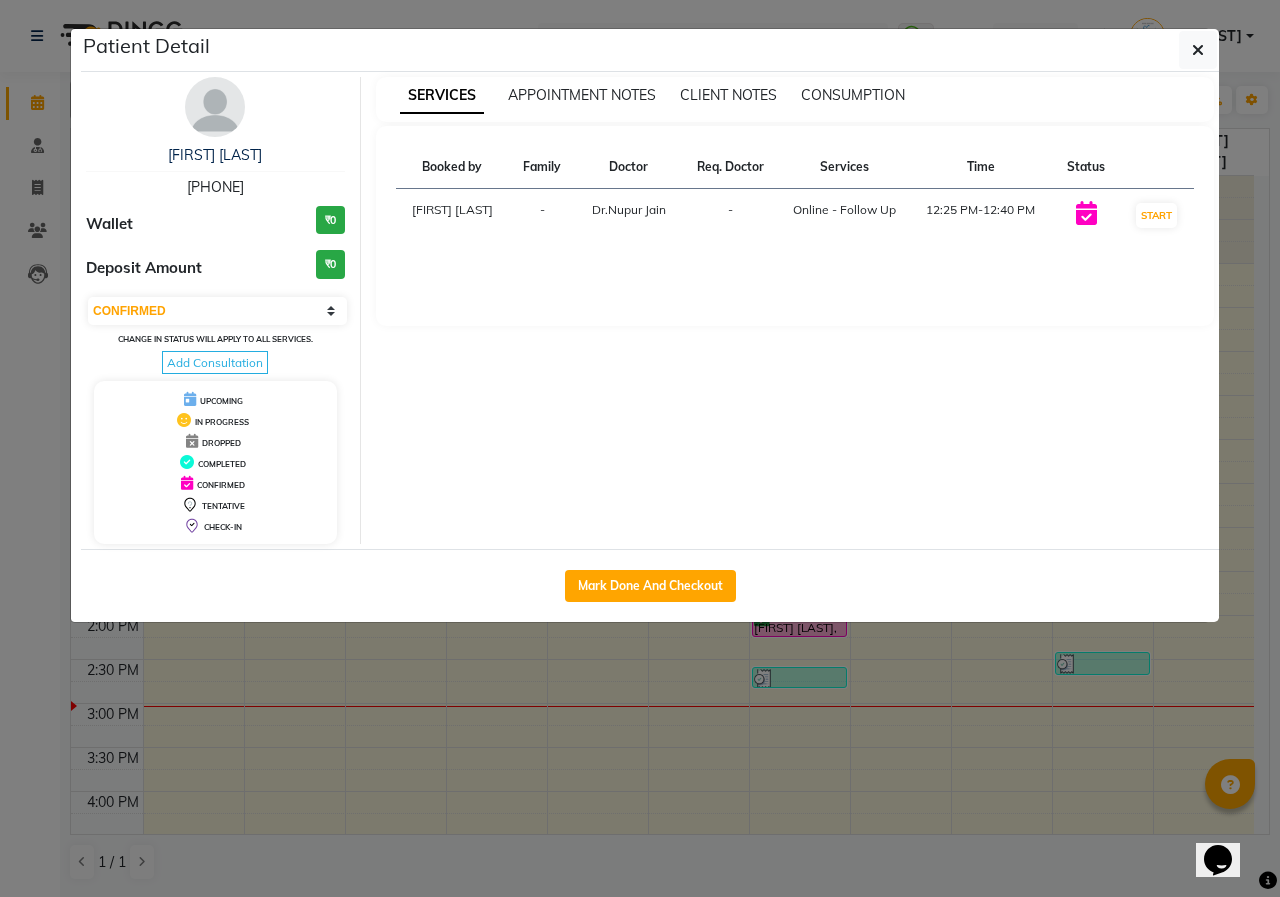 click at bounding box center (215, 107) 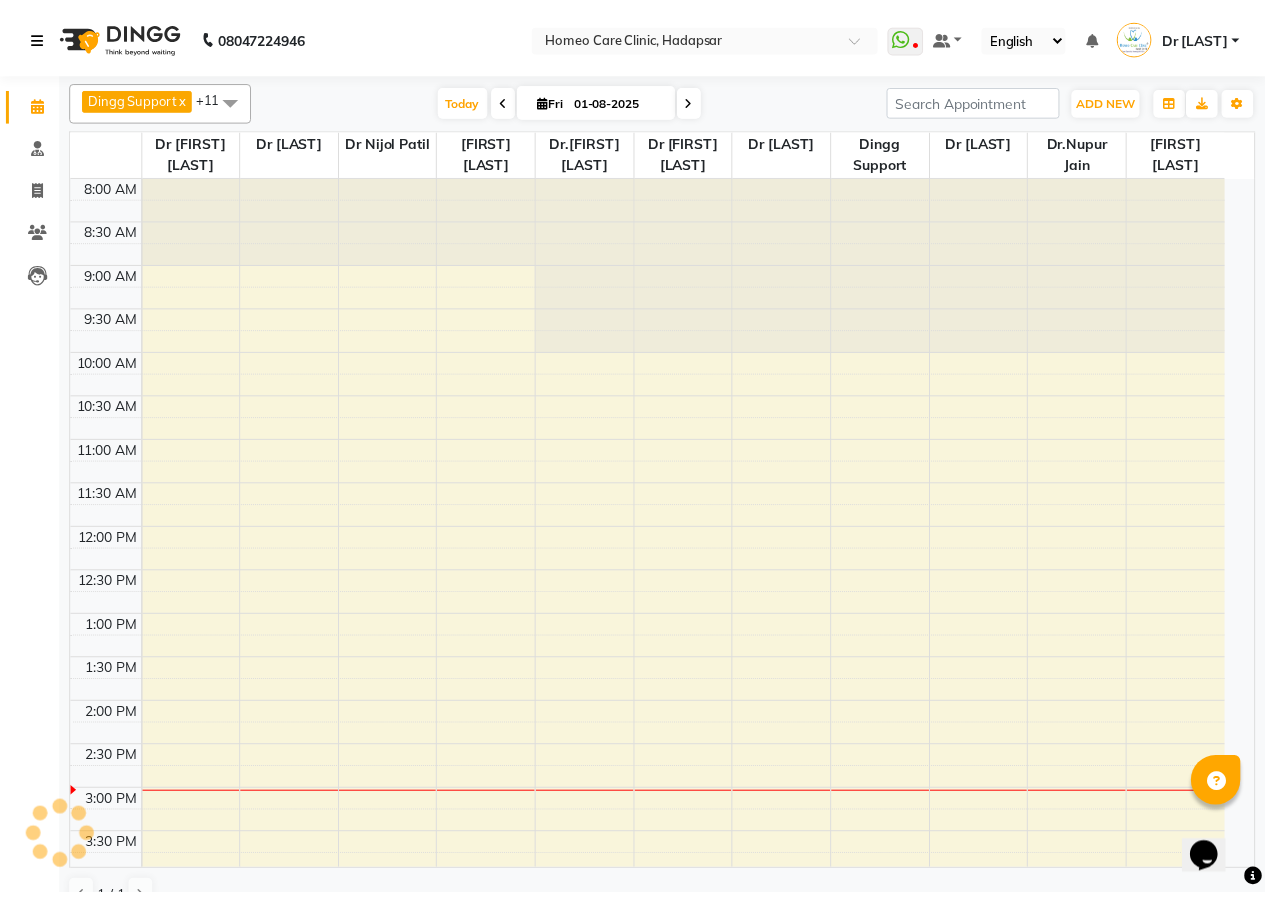 scroll, scrollTop: 0, scrollLeft: 0, axis: both 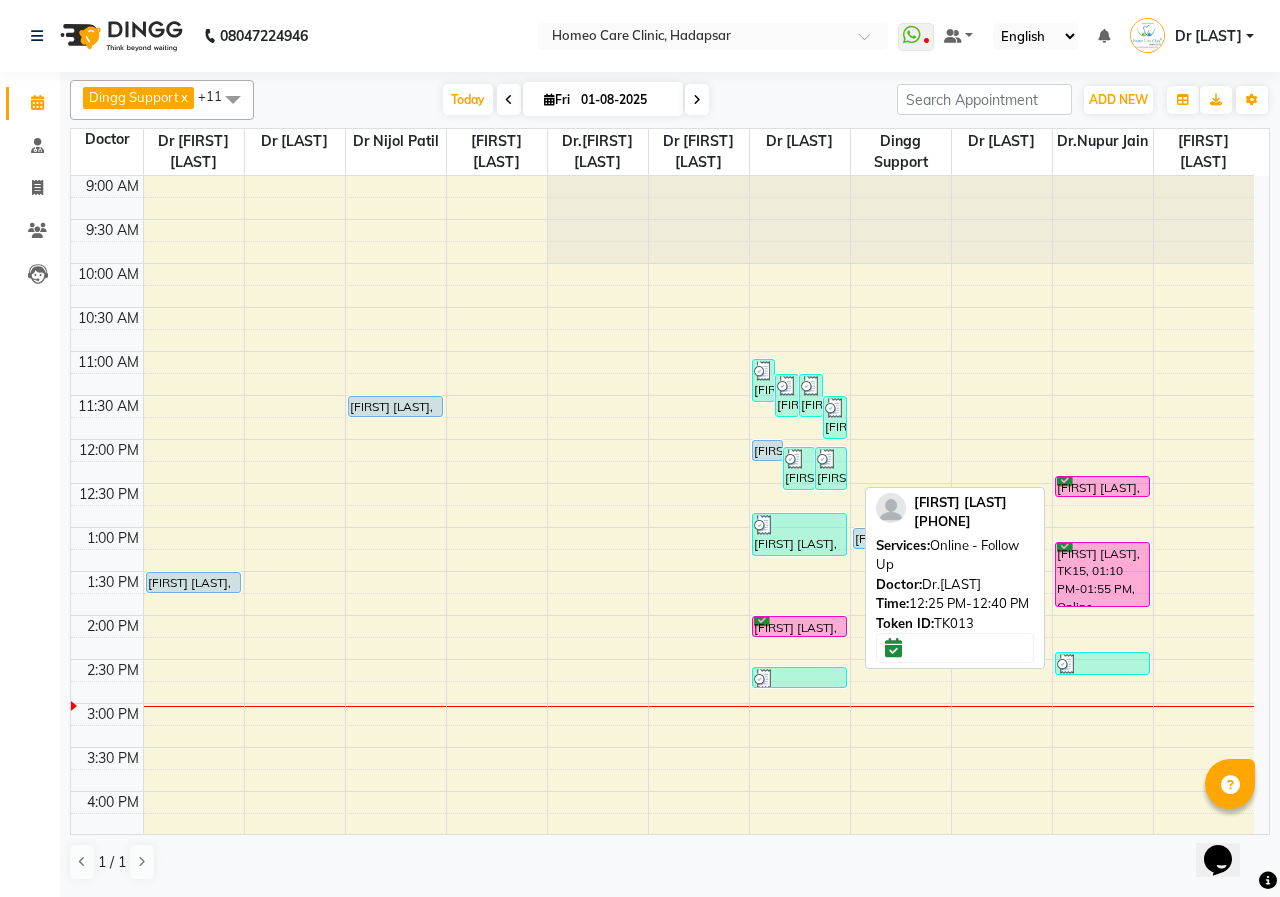 click on "[FIRST] [LAST], TK13, 12:25 PM-12:40 PM, Online - Follow Up" at bounding box center (1103, 486) 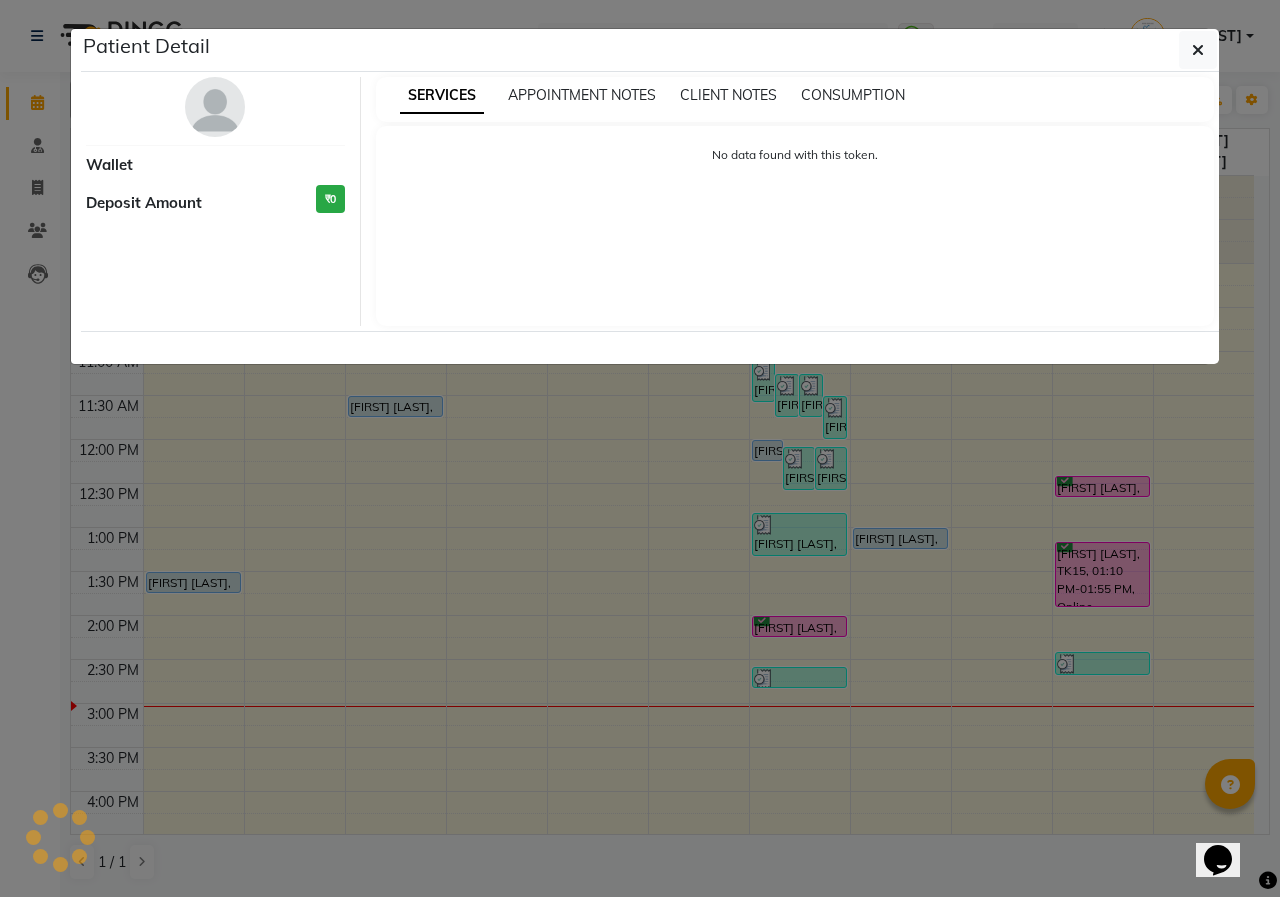 select on "6" 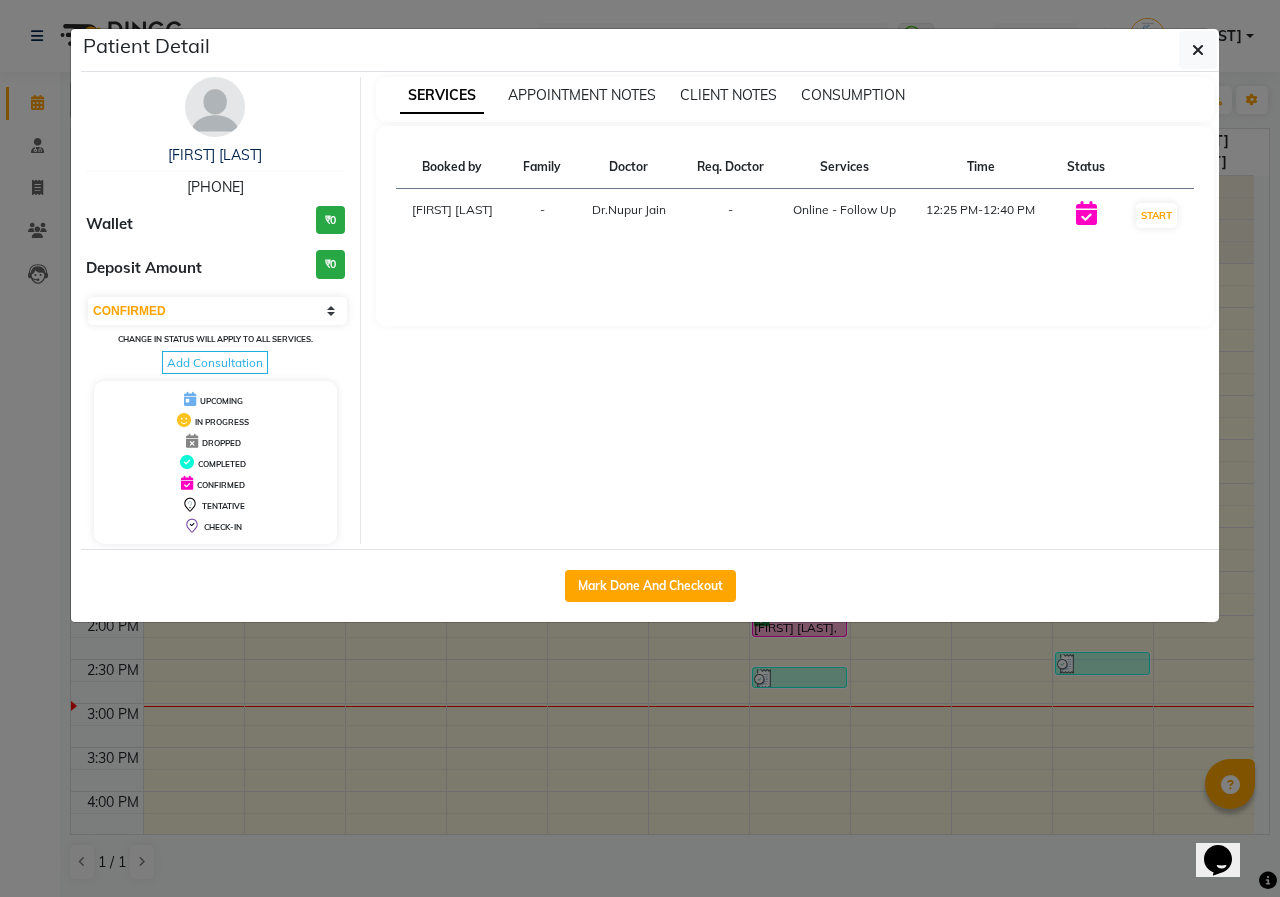 click at bounding box center (215, 107) 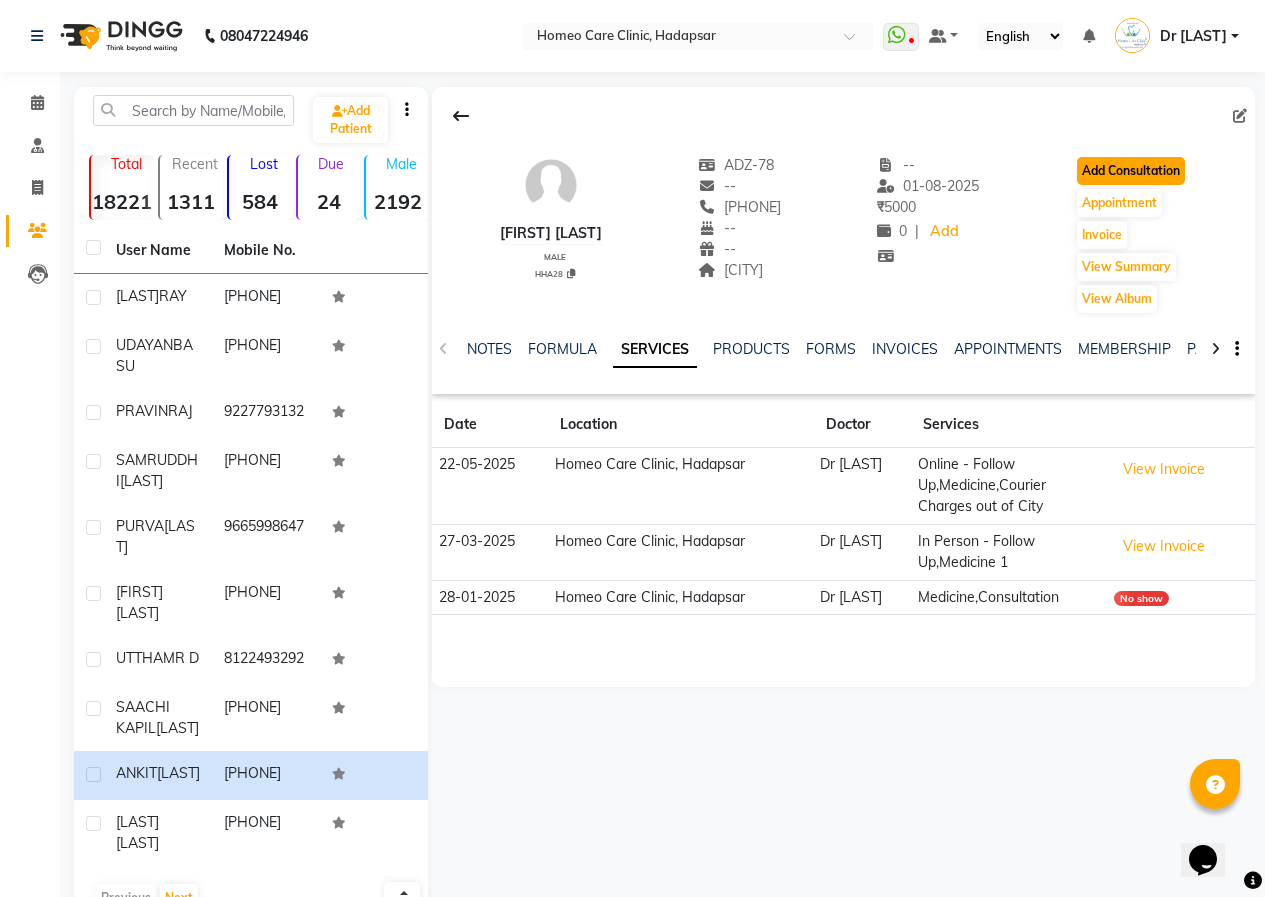 click on "Add Consultation" 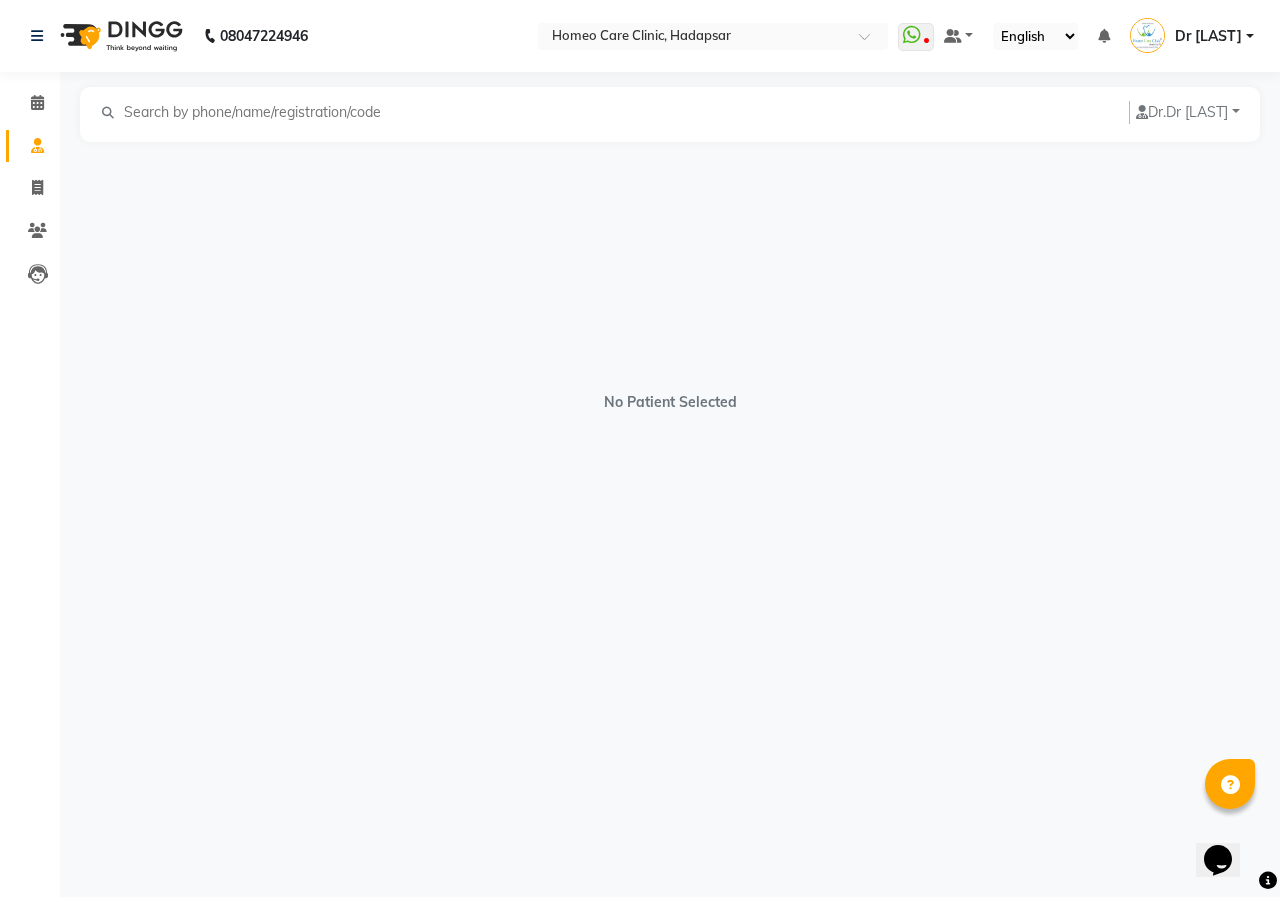 select on "male" 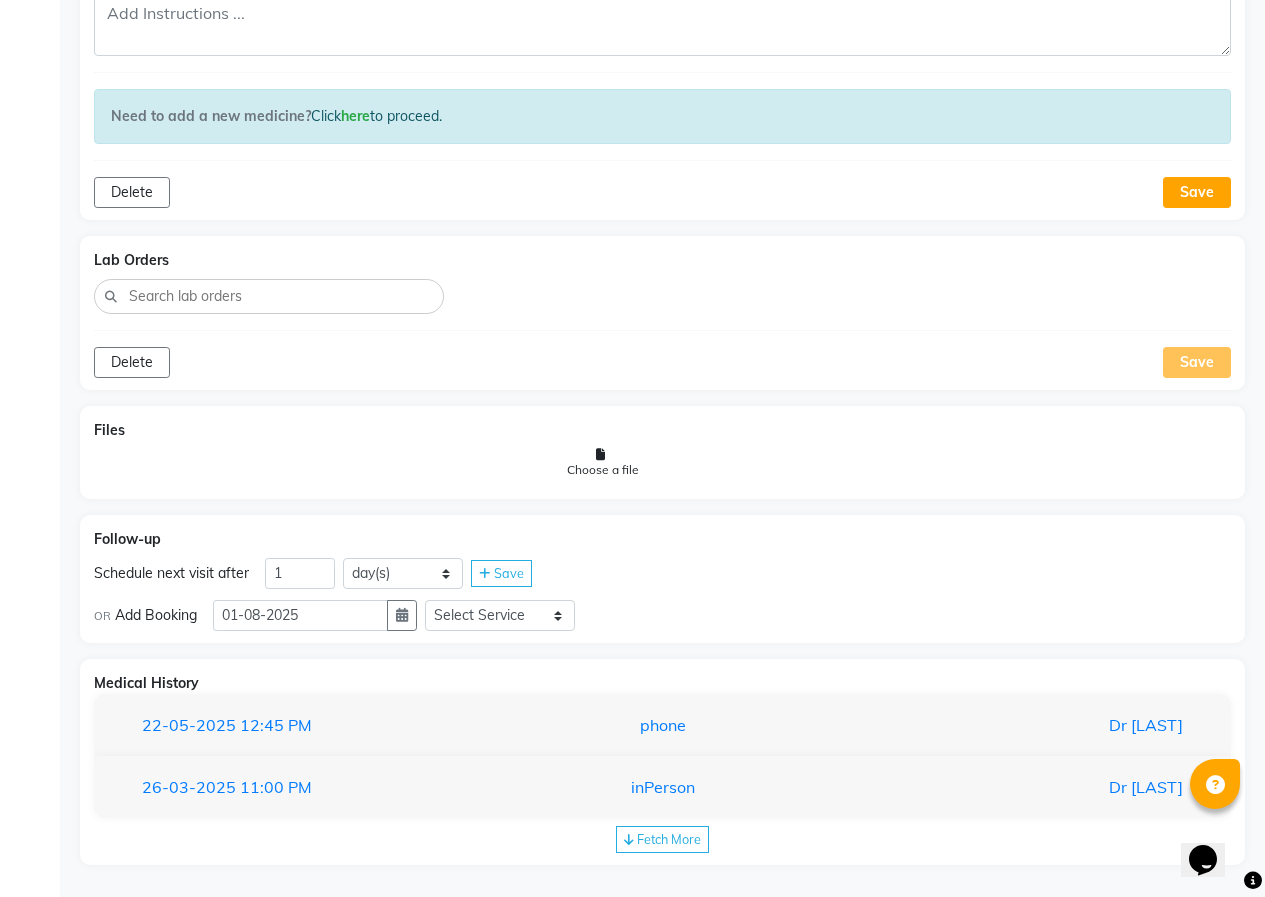 scroll, scrollTop: 1186, scrollLeft: 0, axis: vertical 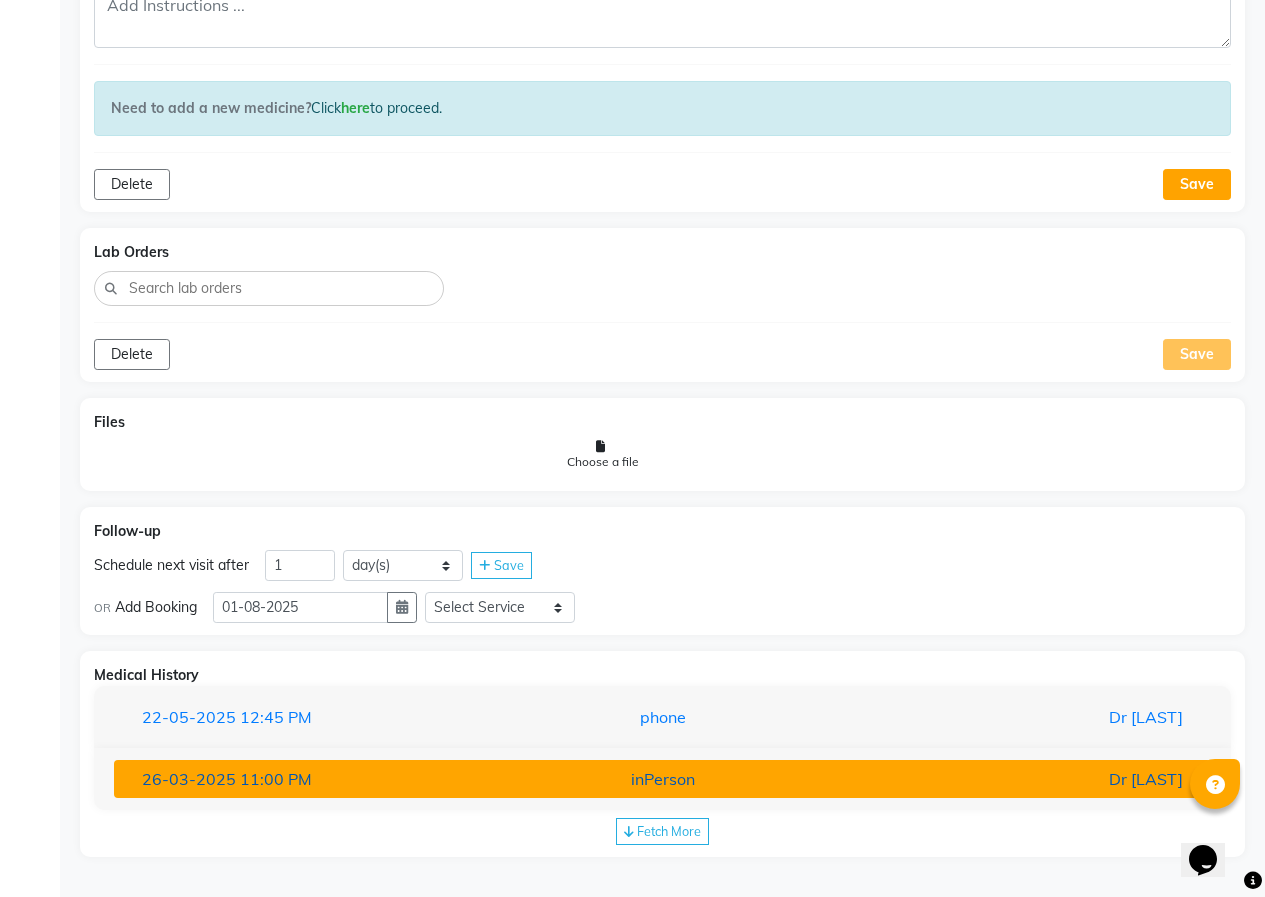 click on "Dr [LAST]" at bounding box center [1019, 779] 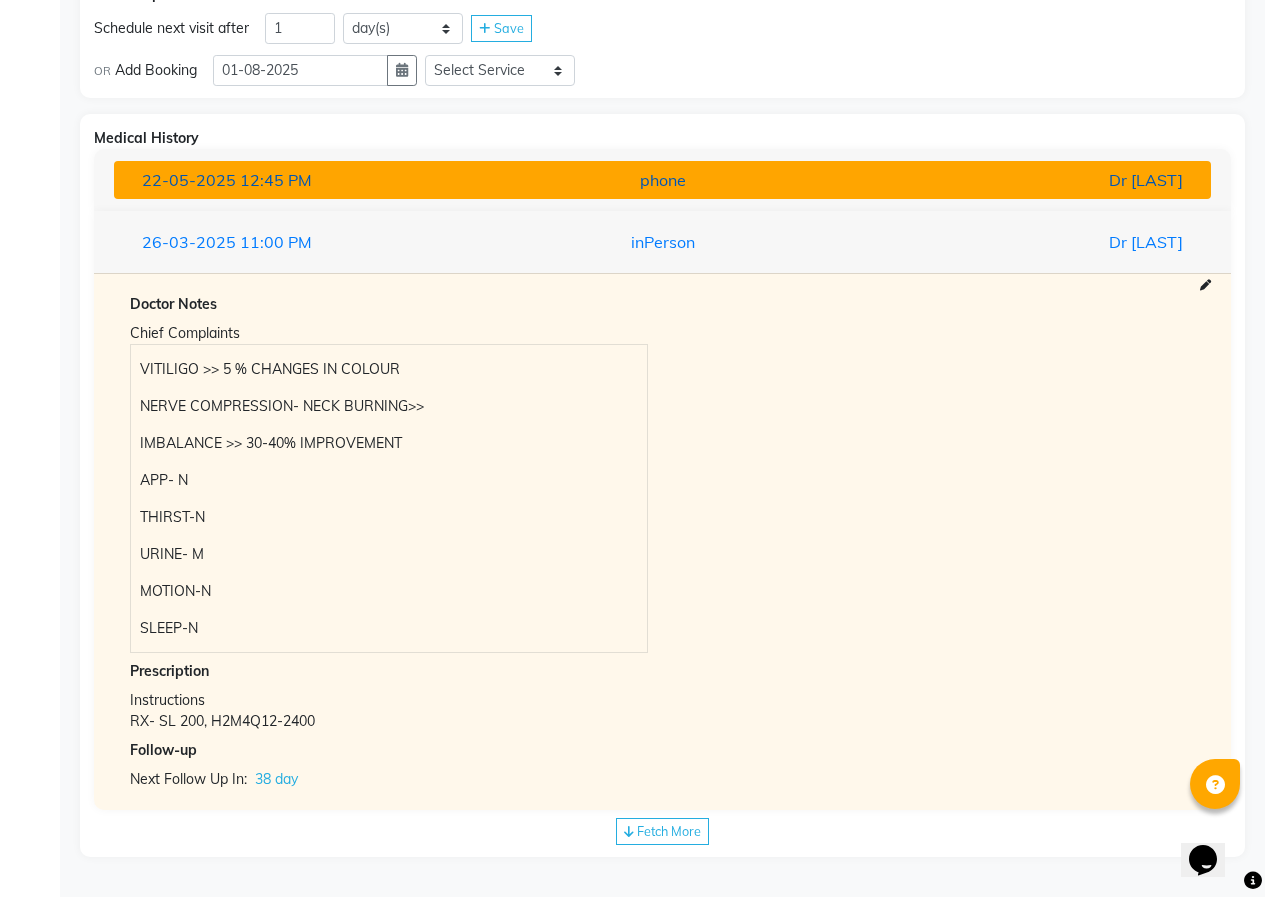 scroll, scrollTop: 1323, scrollLeft: 0, axis: vertical 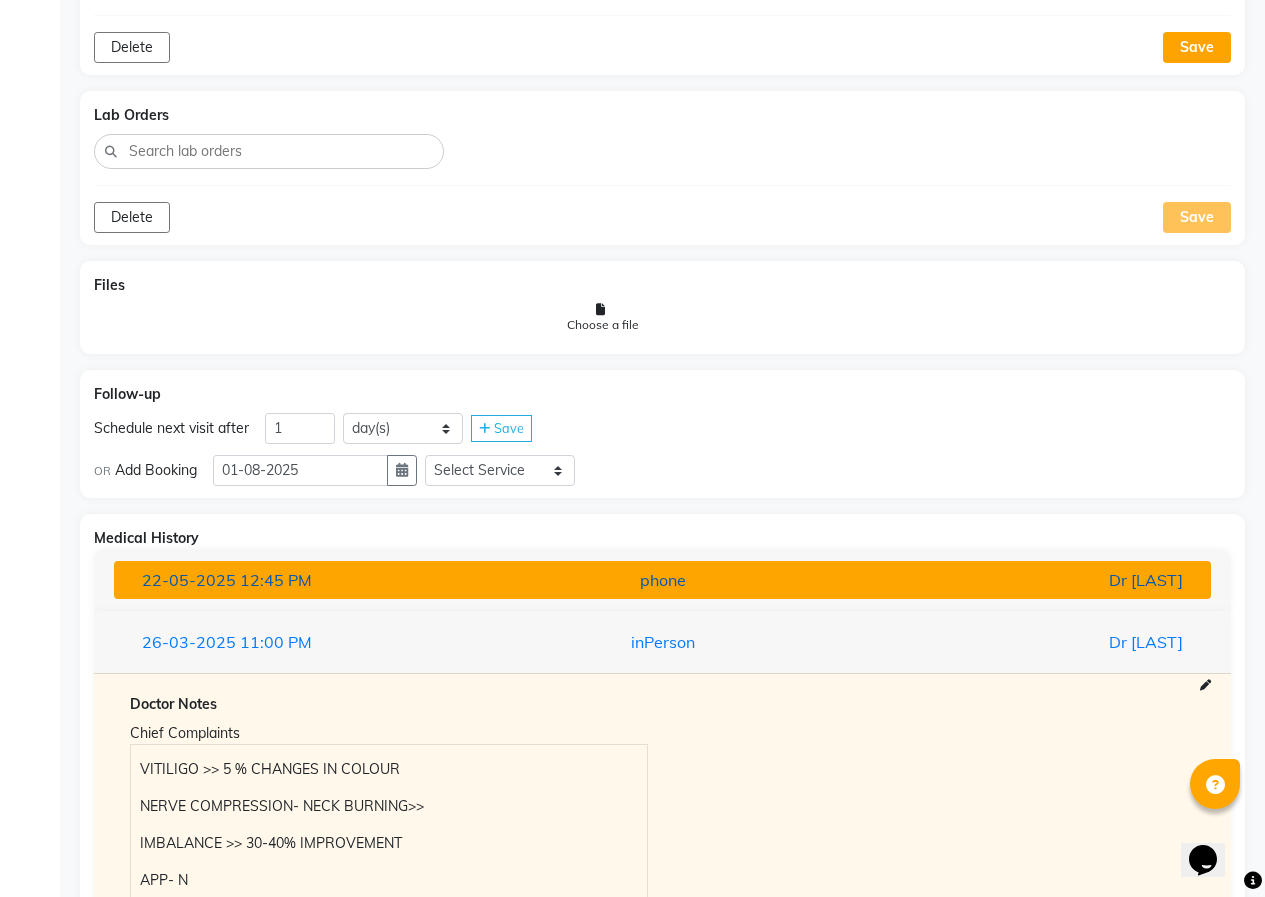 click on "Dr [LAST]" at bounding box center [1019, 580] 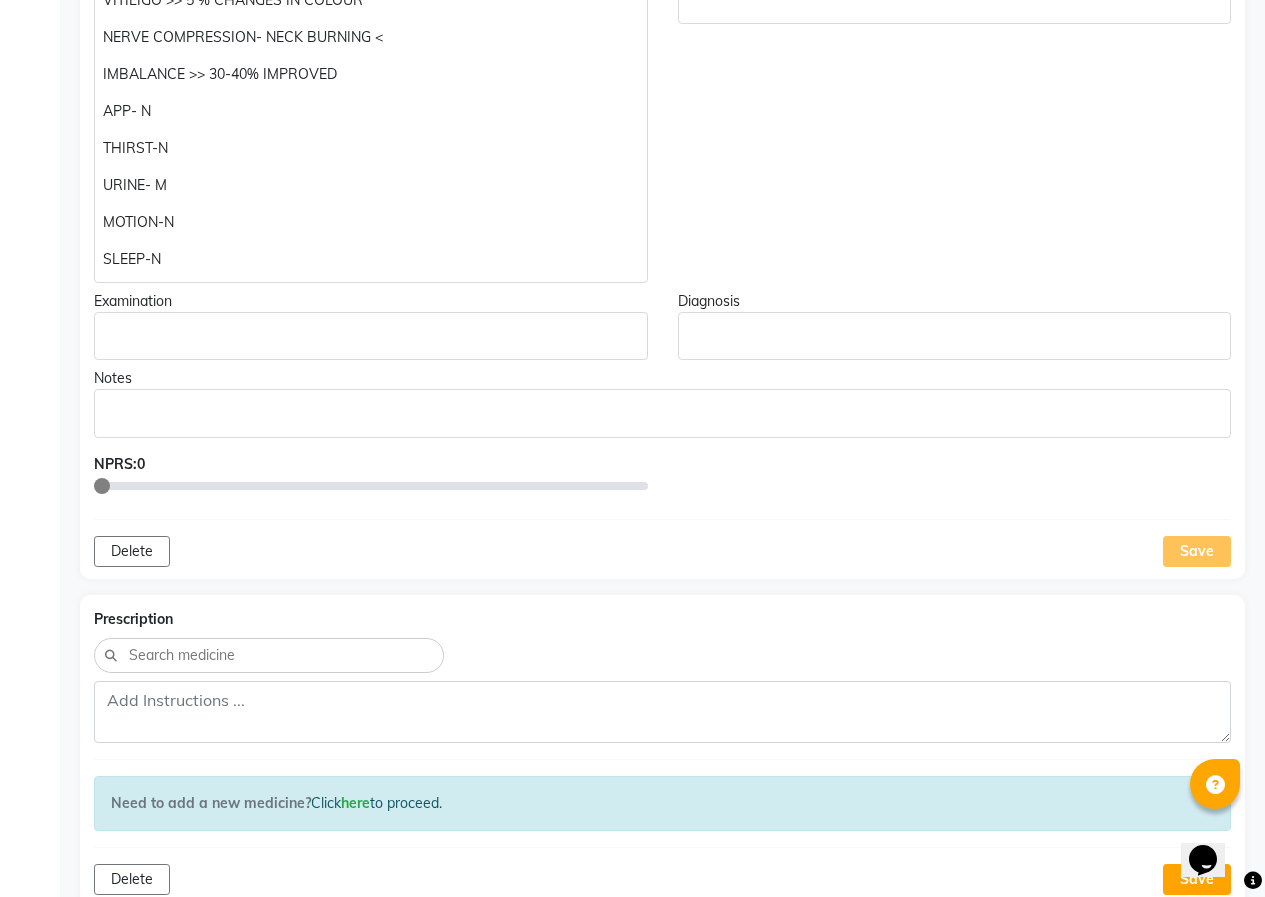 scroll, scrollTop: 323, scrollLeft: 0, axis: vertical 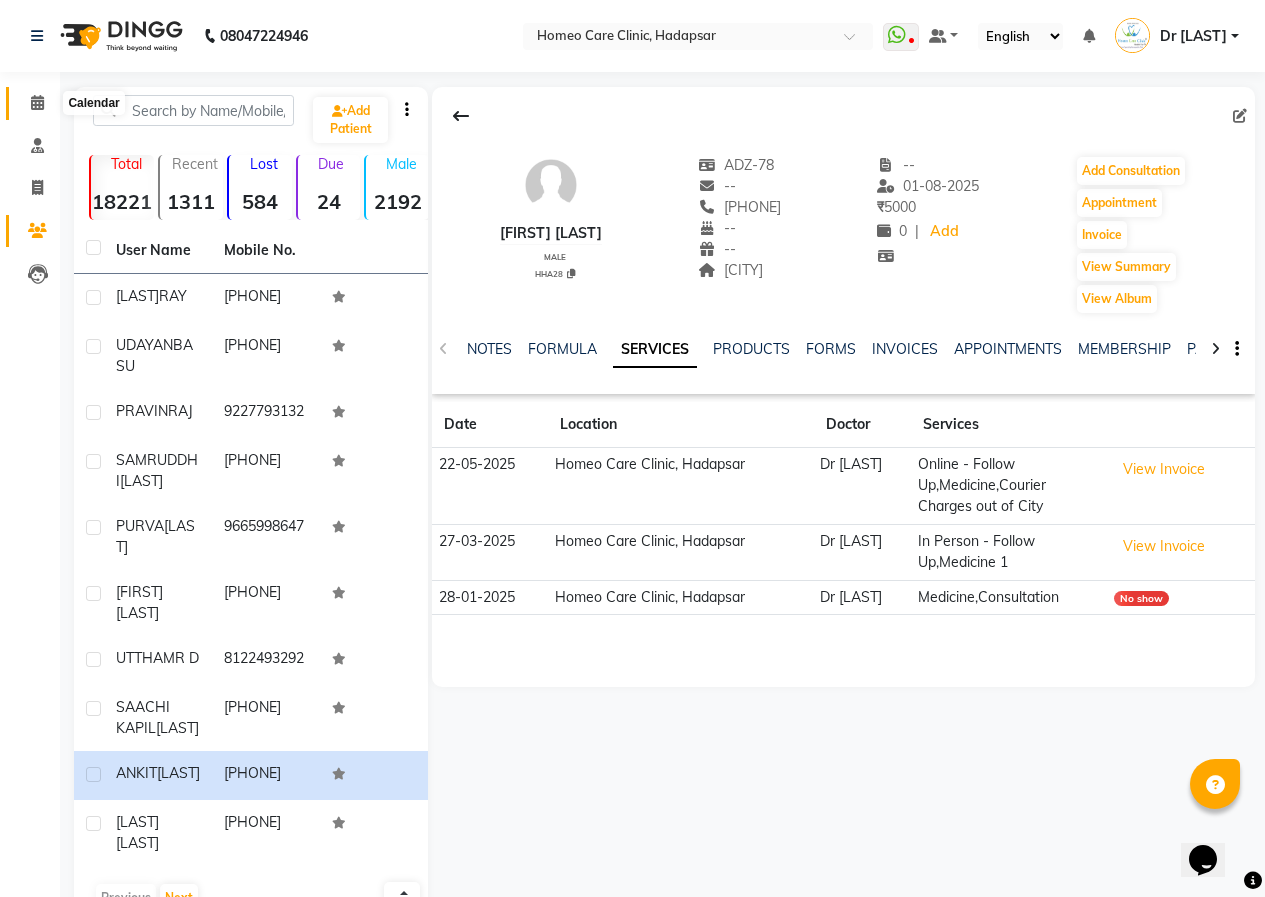 click 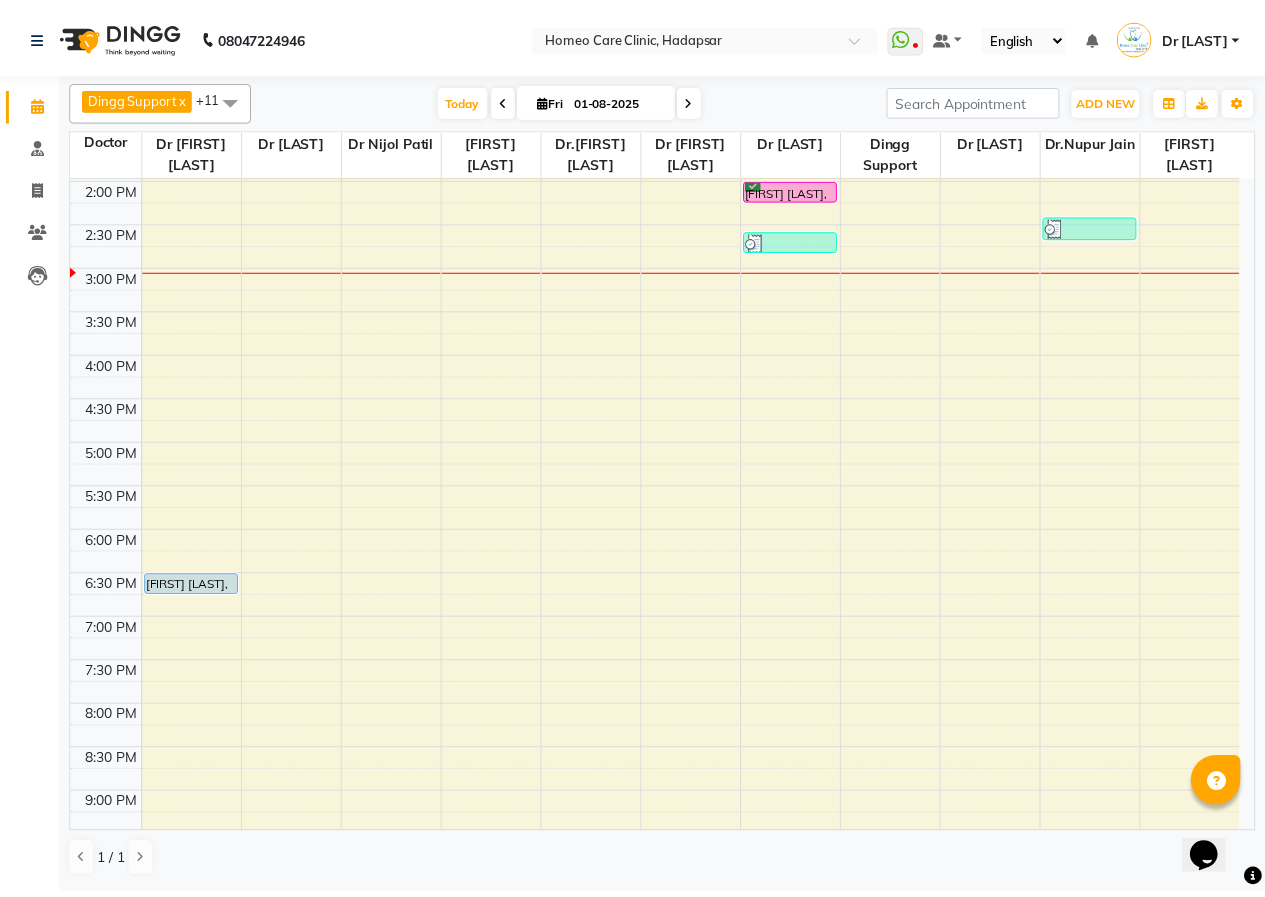 scroll, scrollTop: 173, scrollLeft: 0, axis: vertical 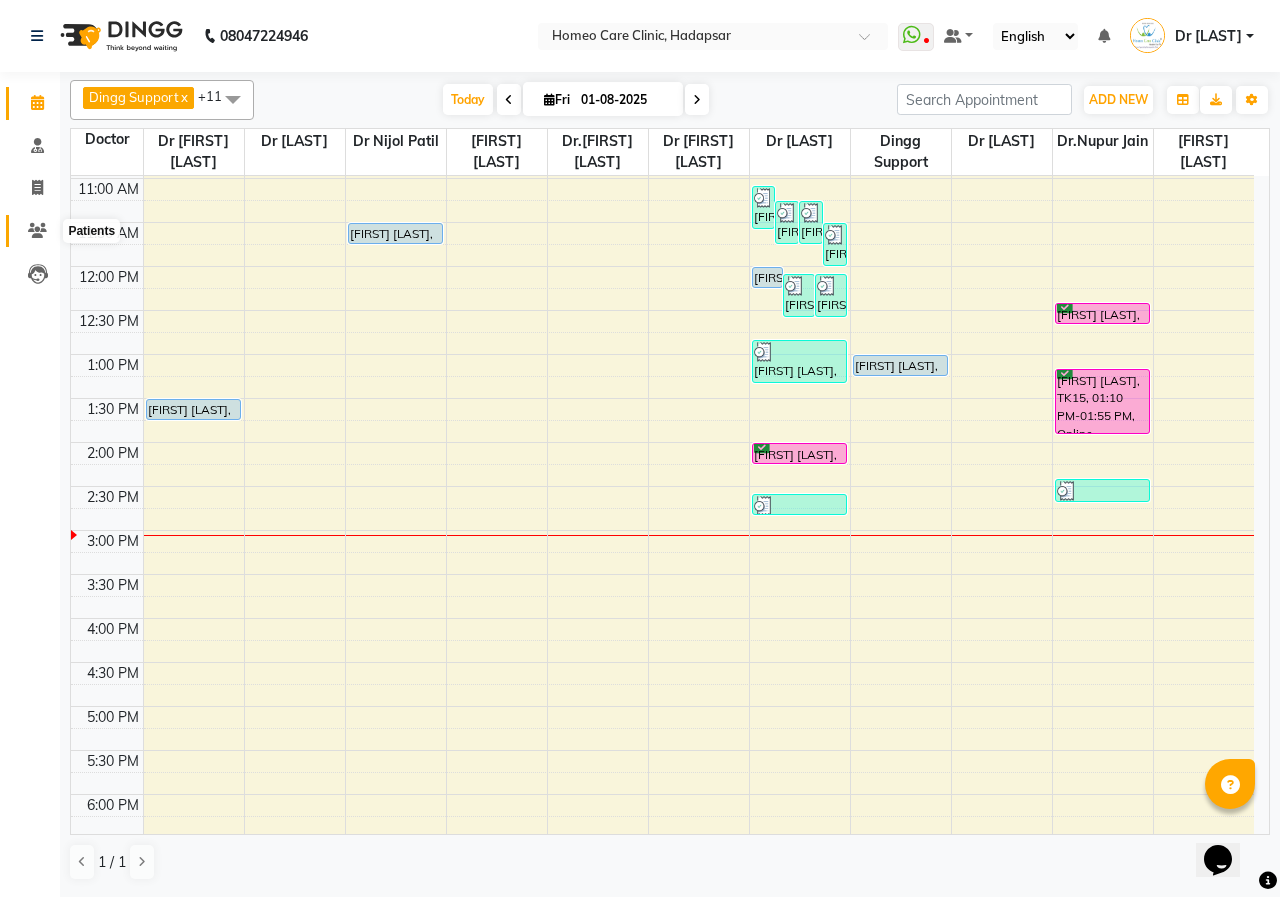 click 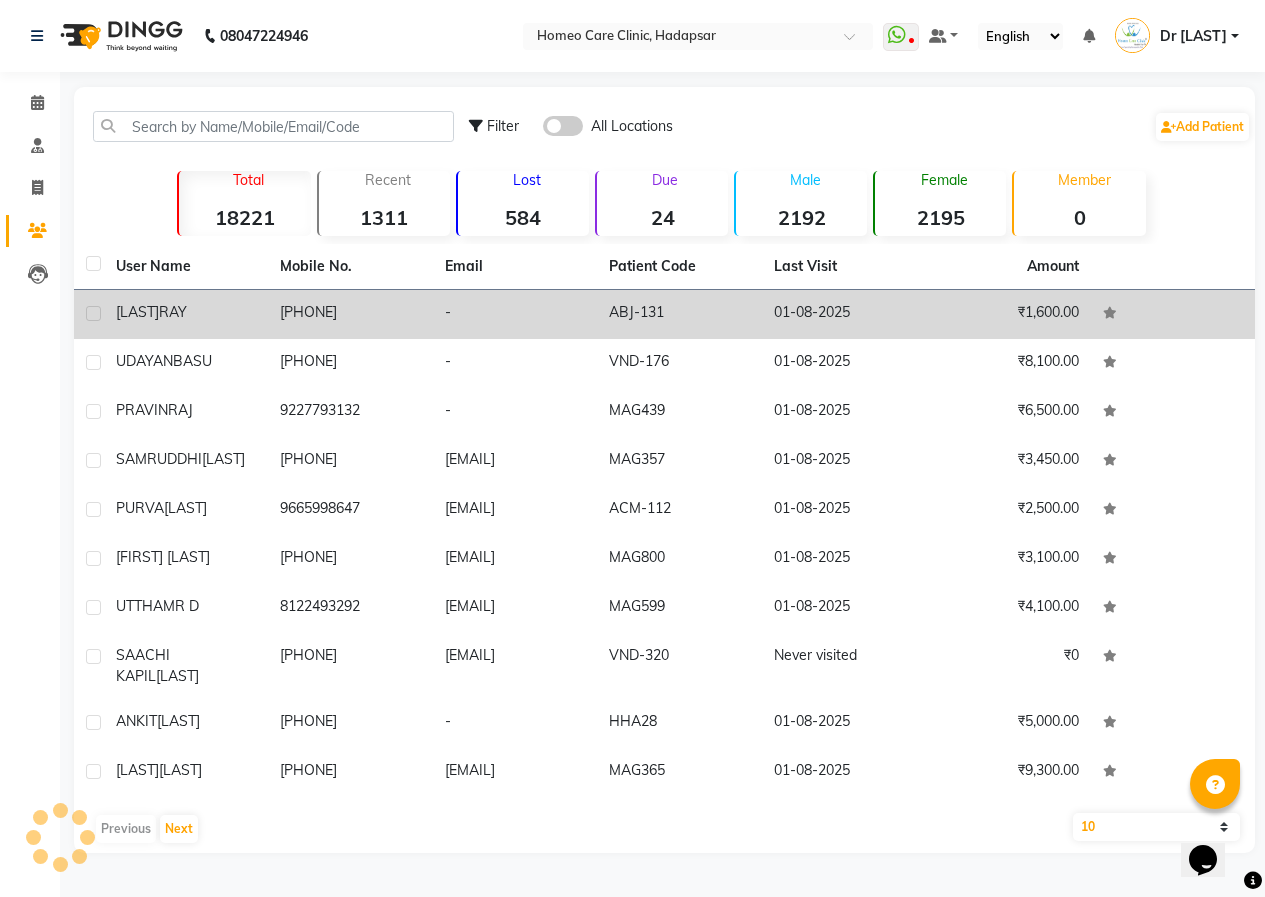 click on "[FIRST] [LAST]" 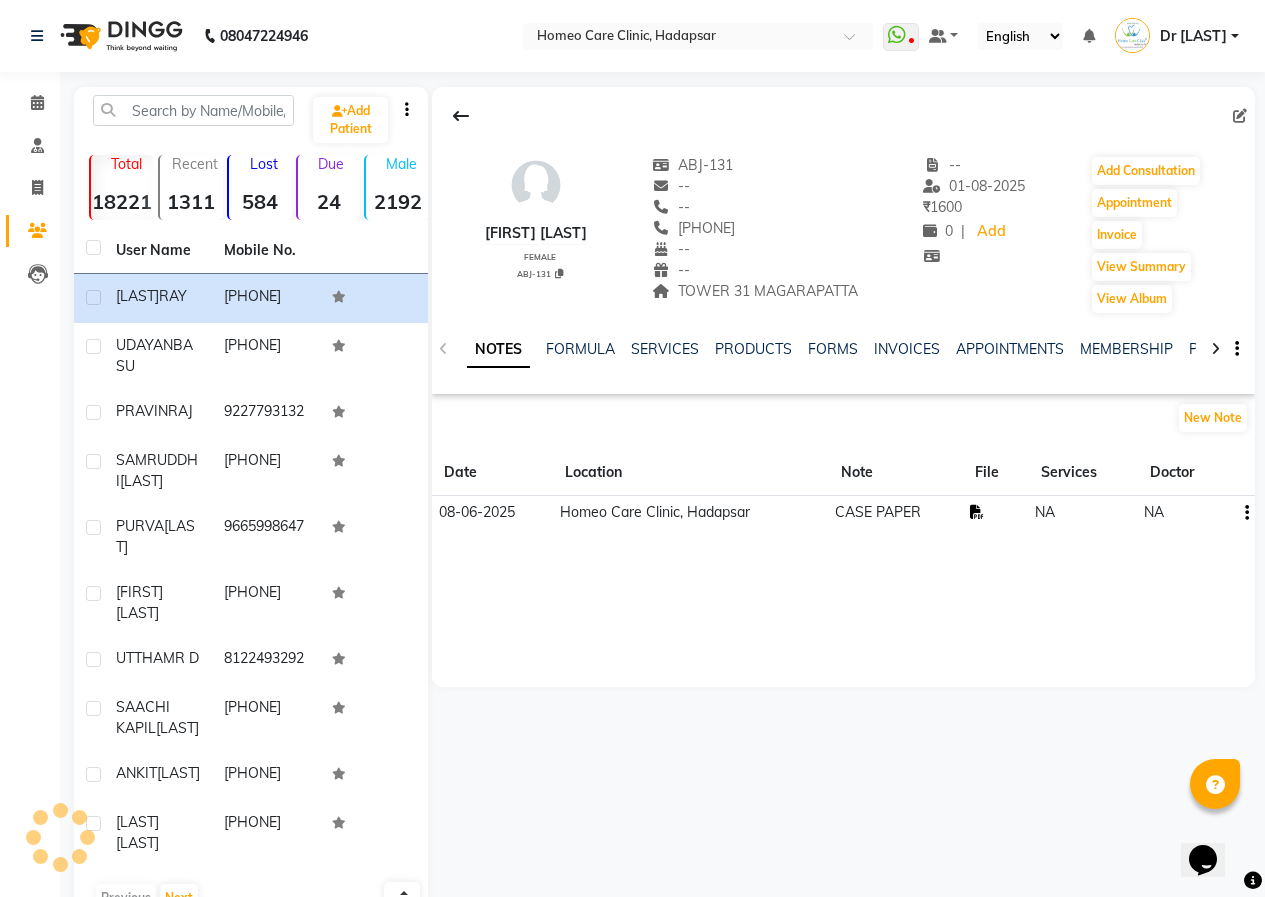 click 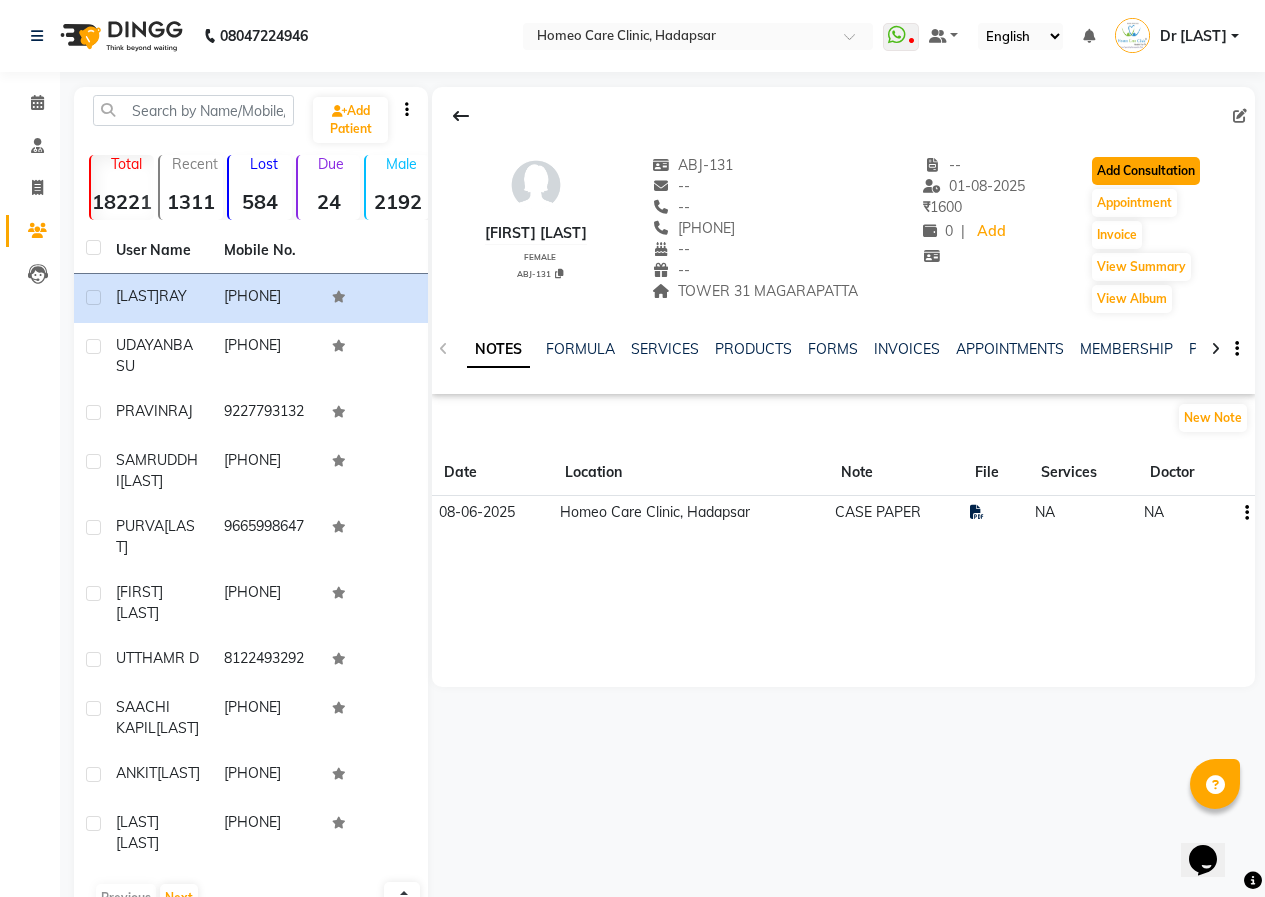 click on "Add Consultation" 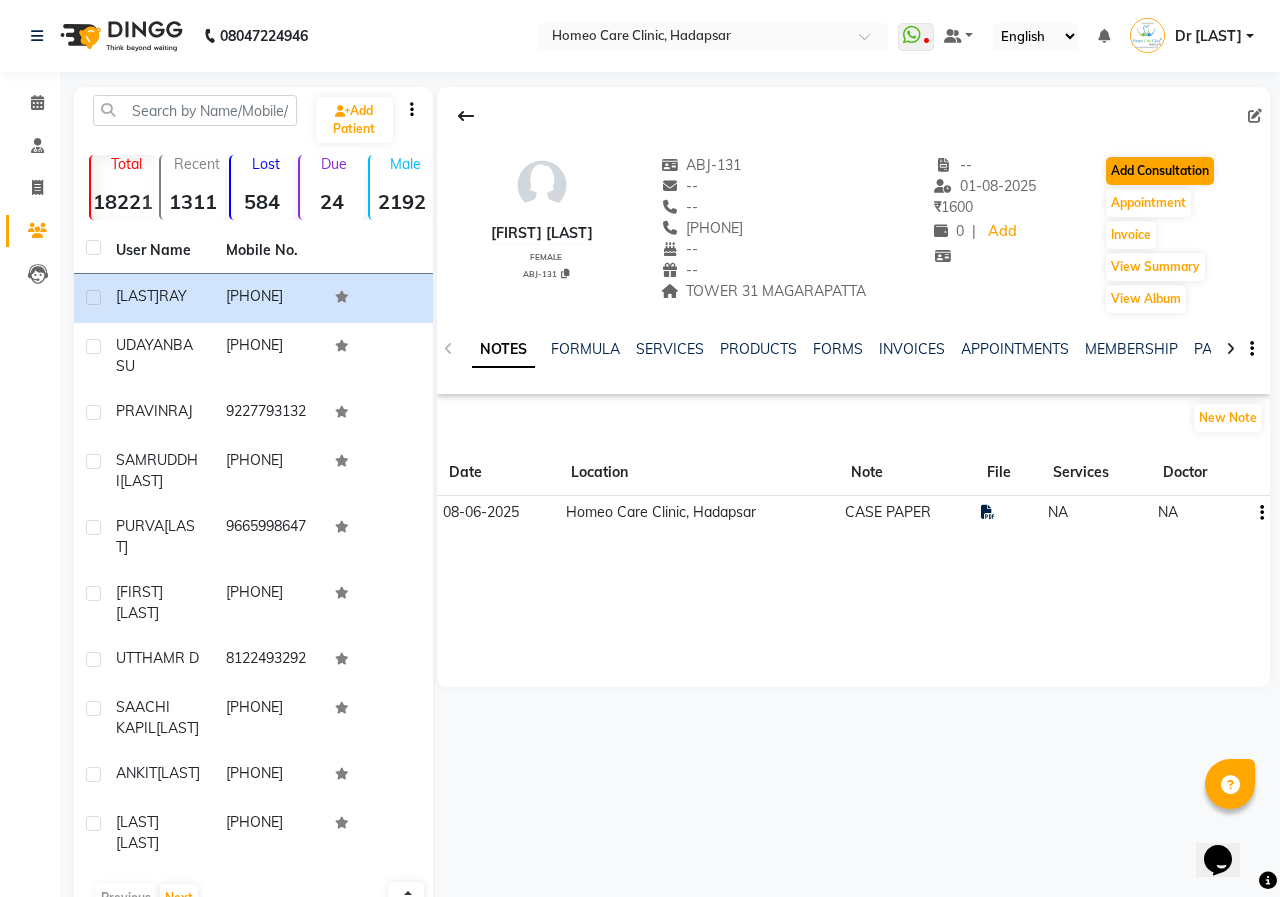 select on "female" 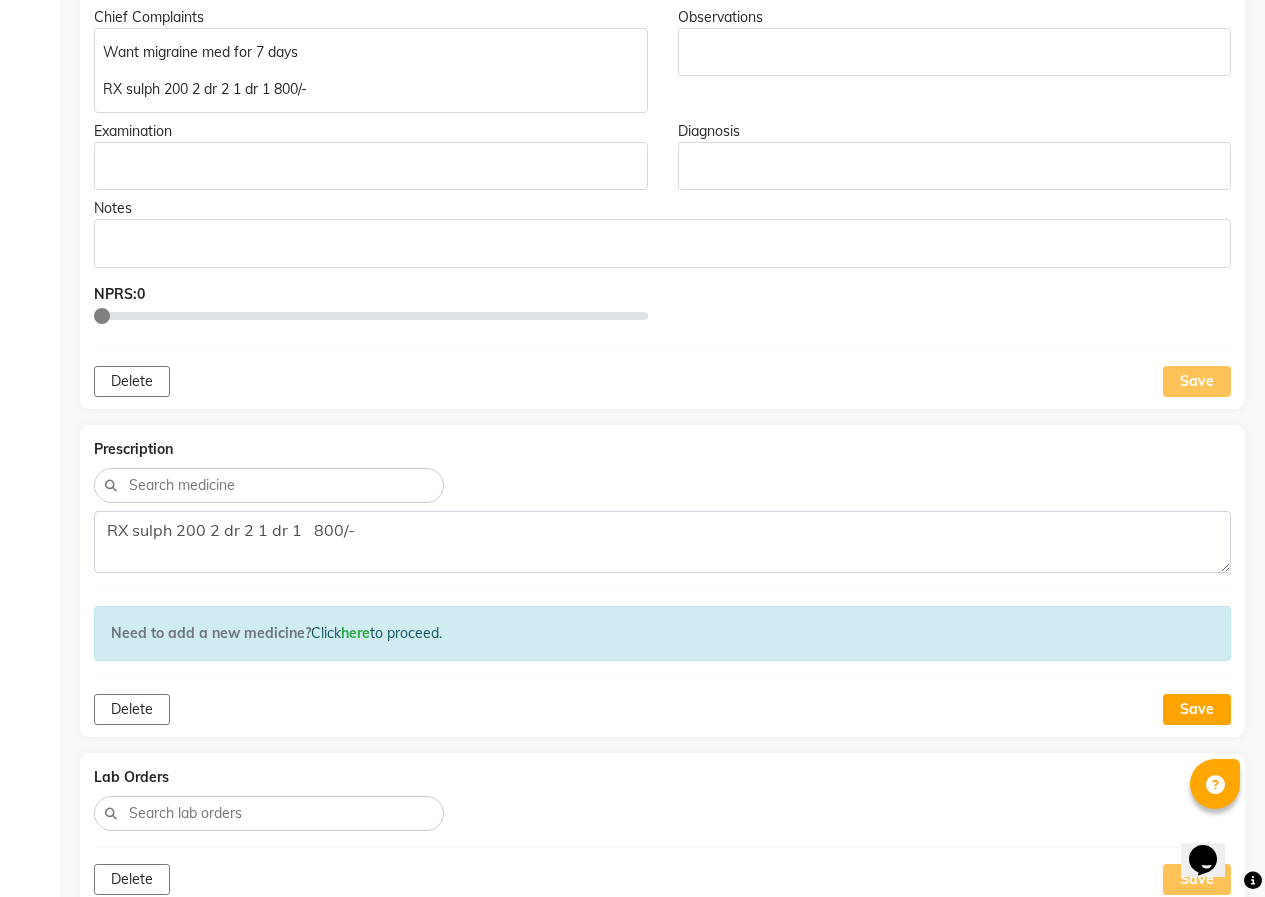 scroll, scrollTop: 402, scrollLeft: 0, axis: vertical 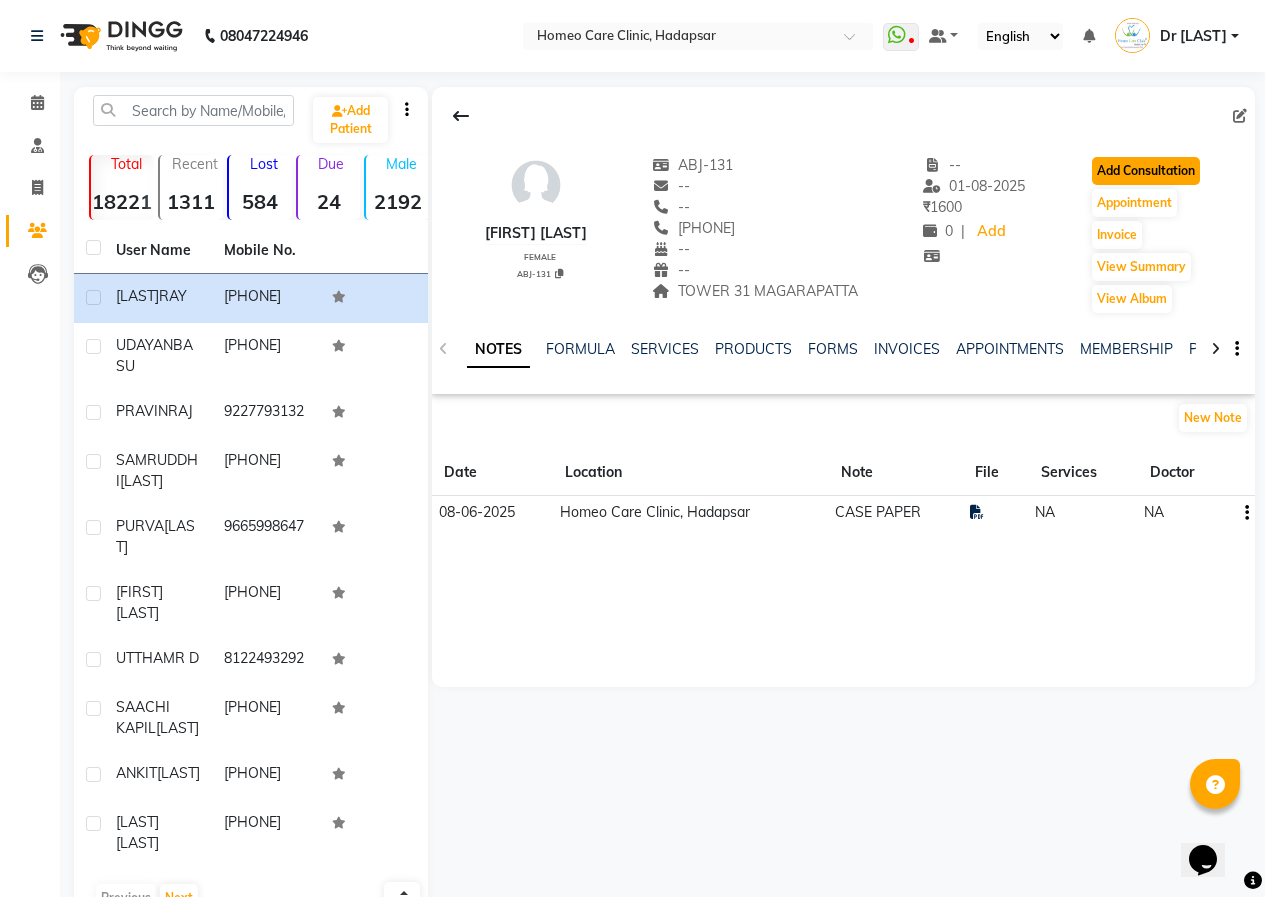 click on "Add Consultation" 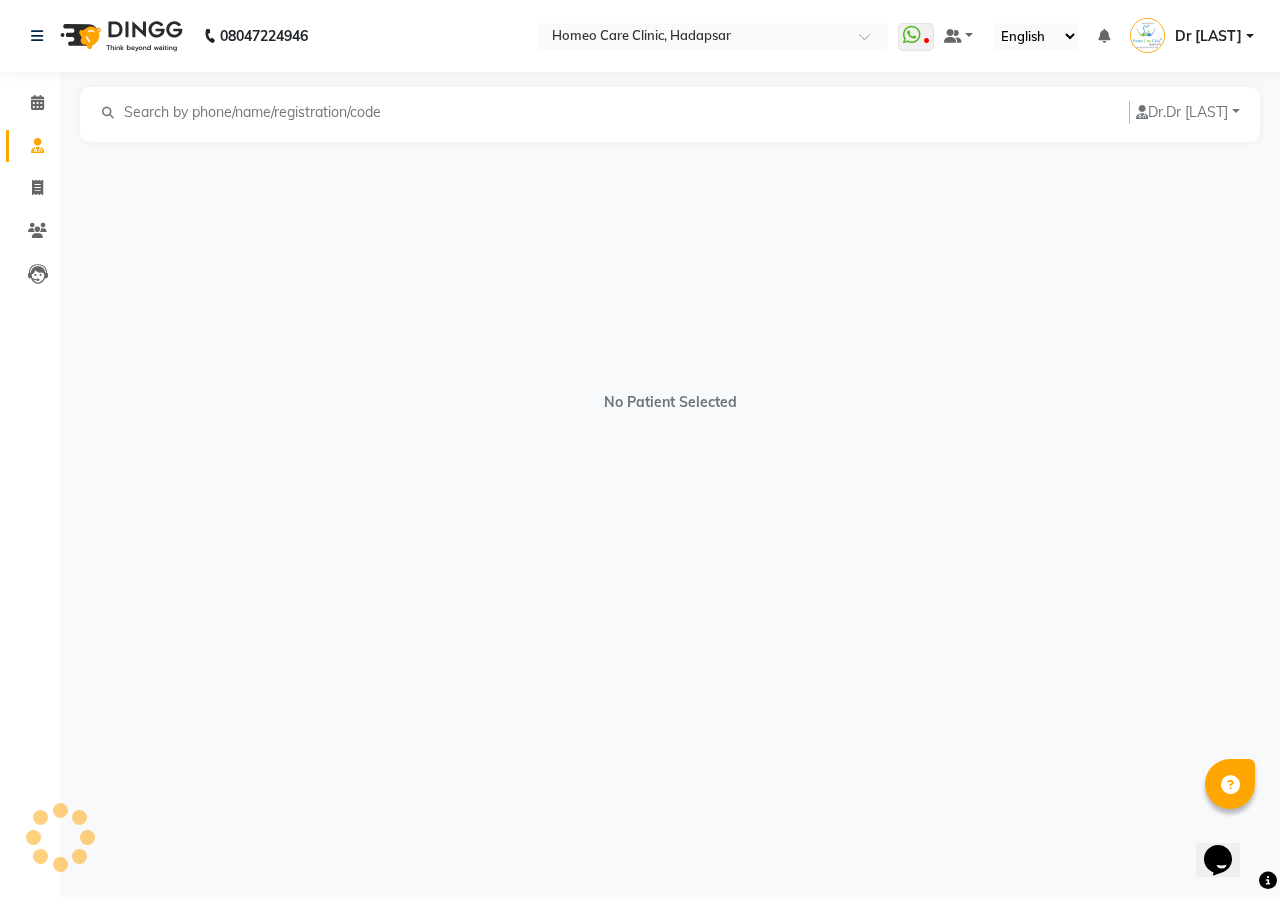 select on "female" 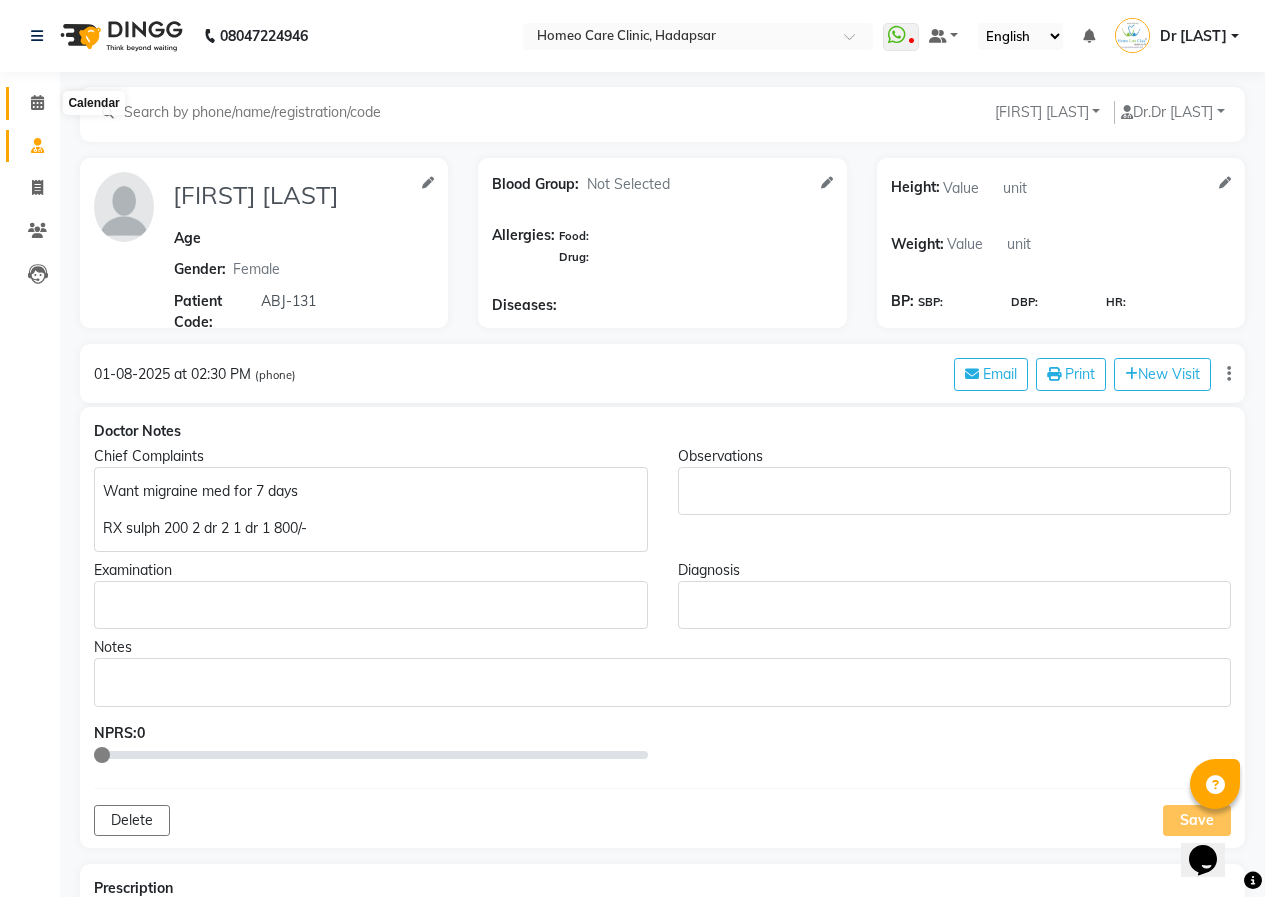 click 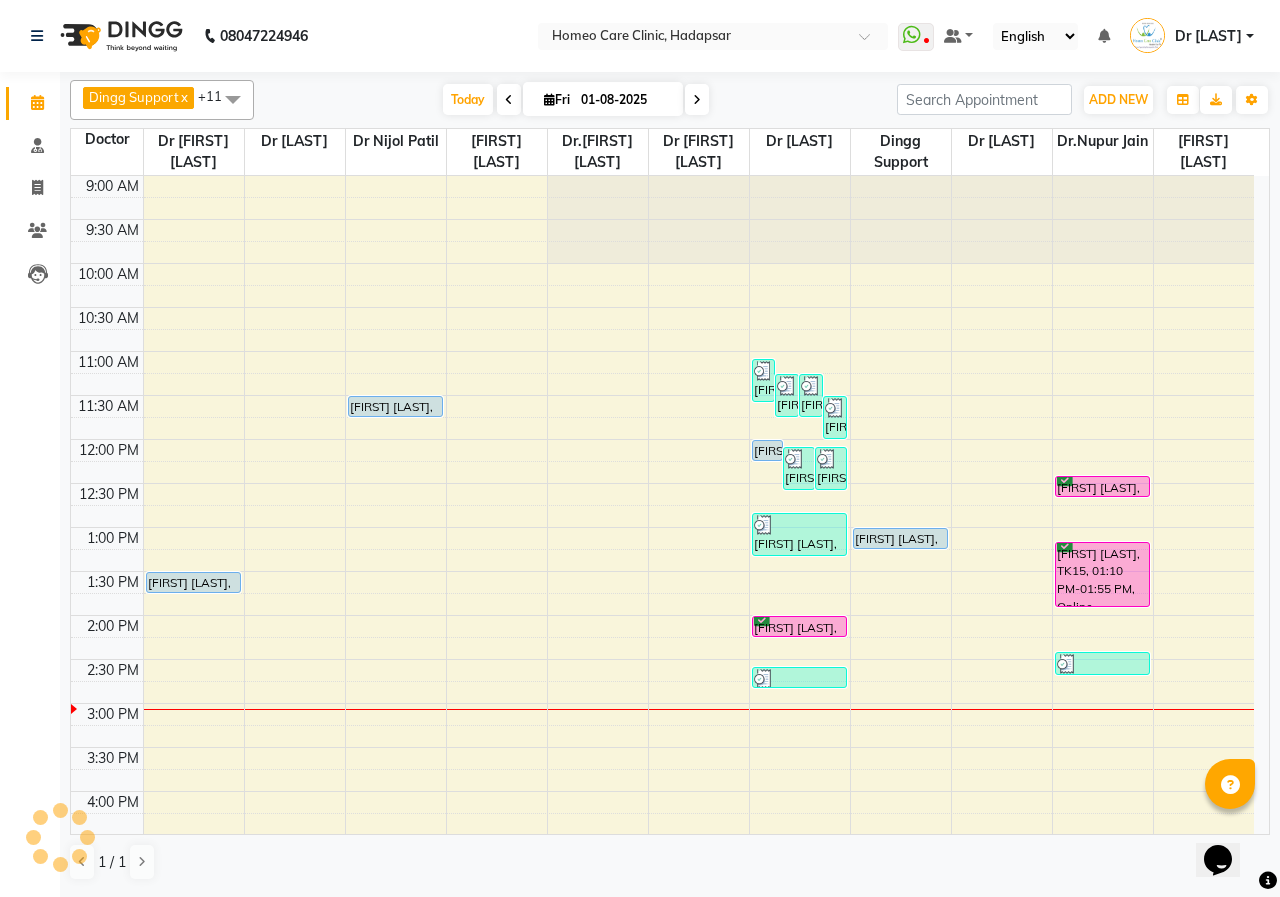 scroll, scrollTop: 0, scrollLeft: 0, axis: both 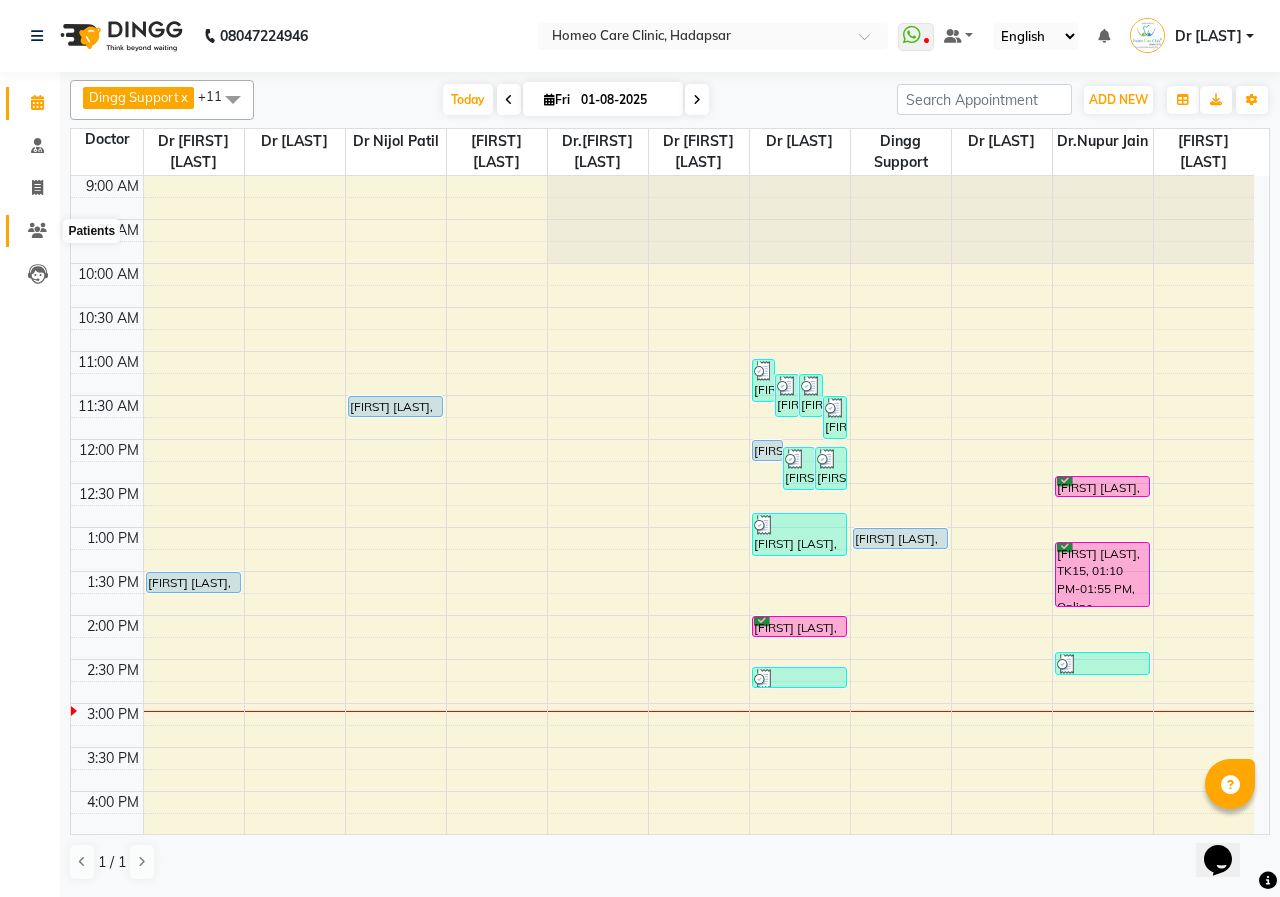click 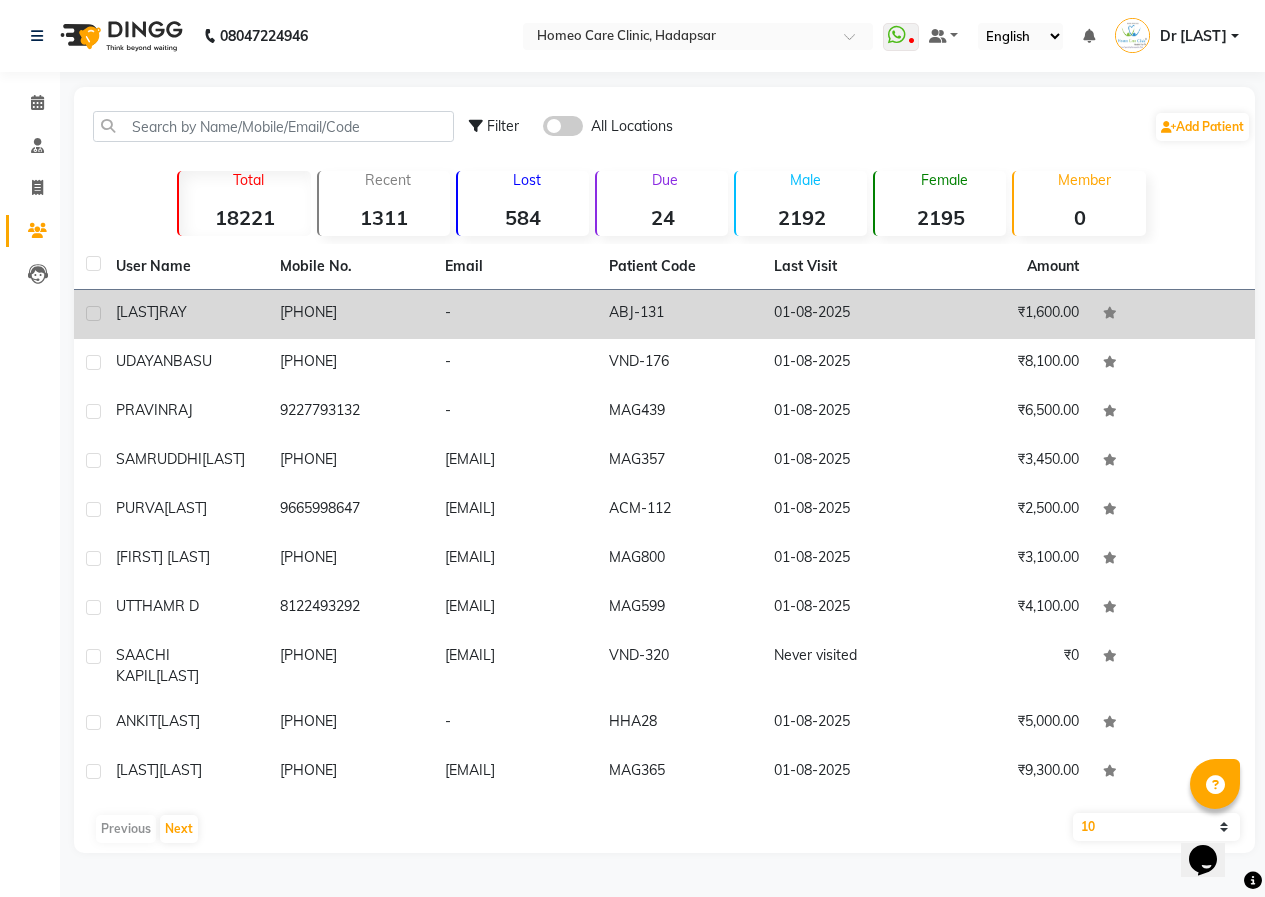 click on "[FIRST] [LAST]" 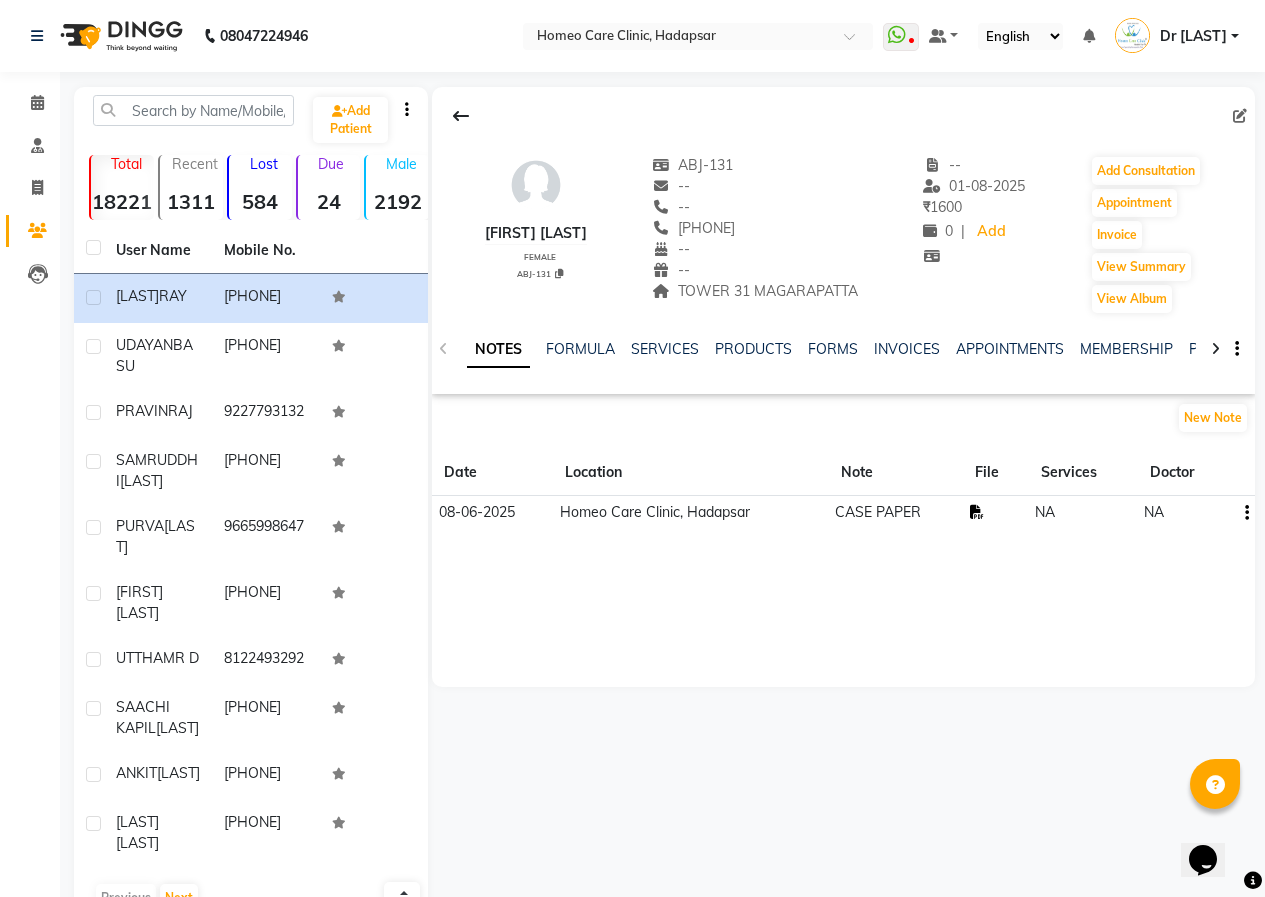 click 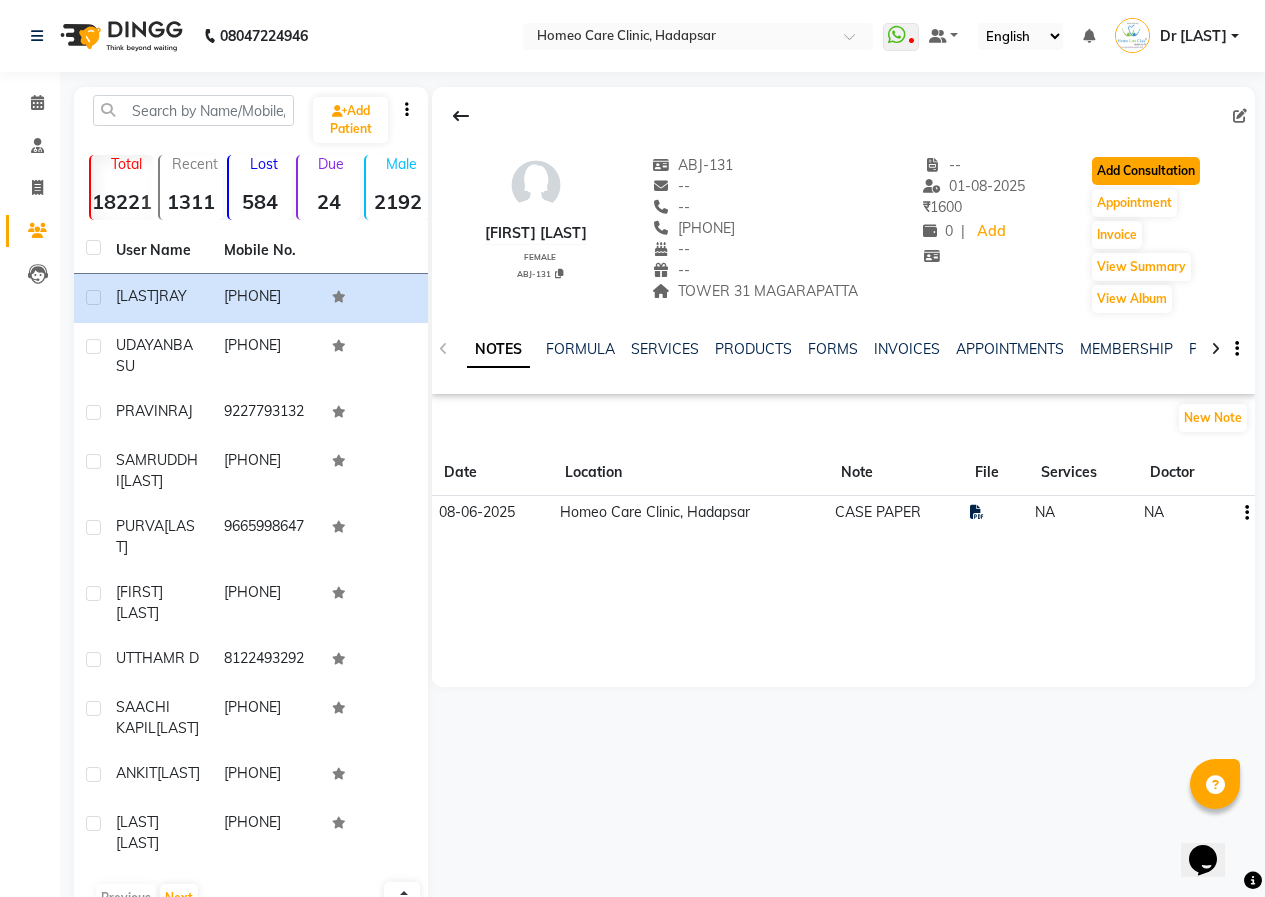 click on "Add Consultation" 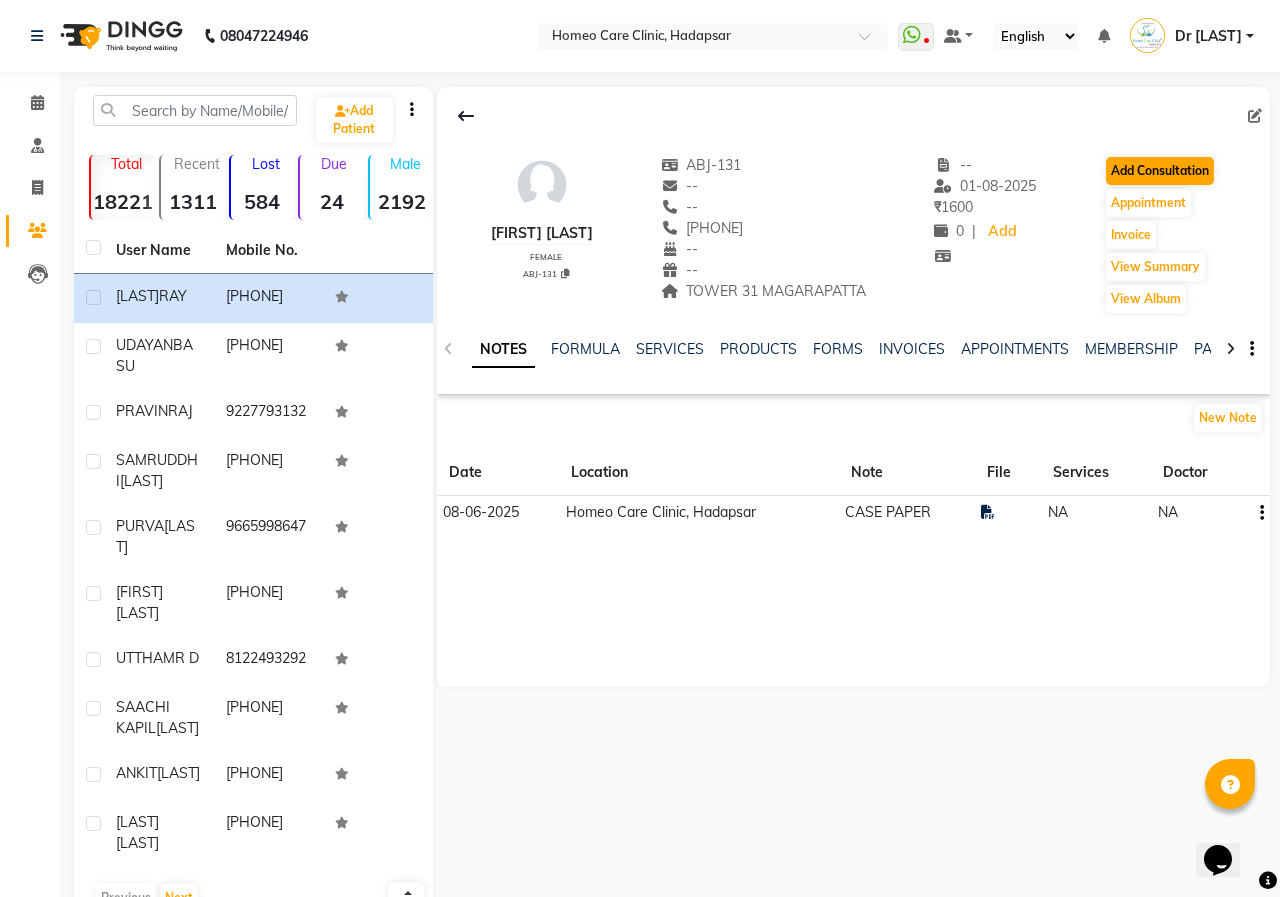 select on "female" 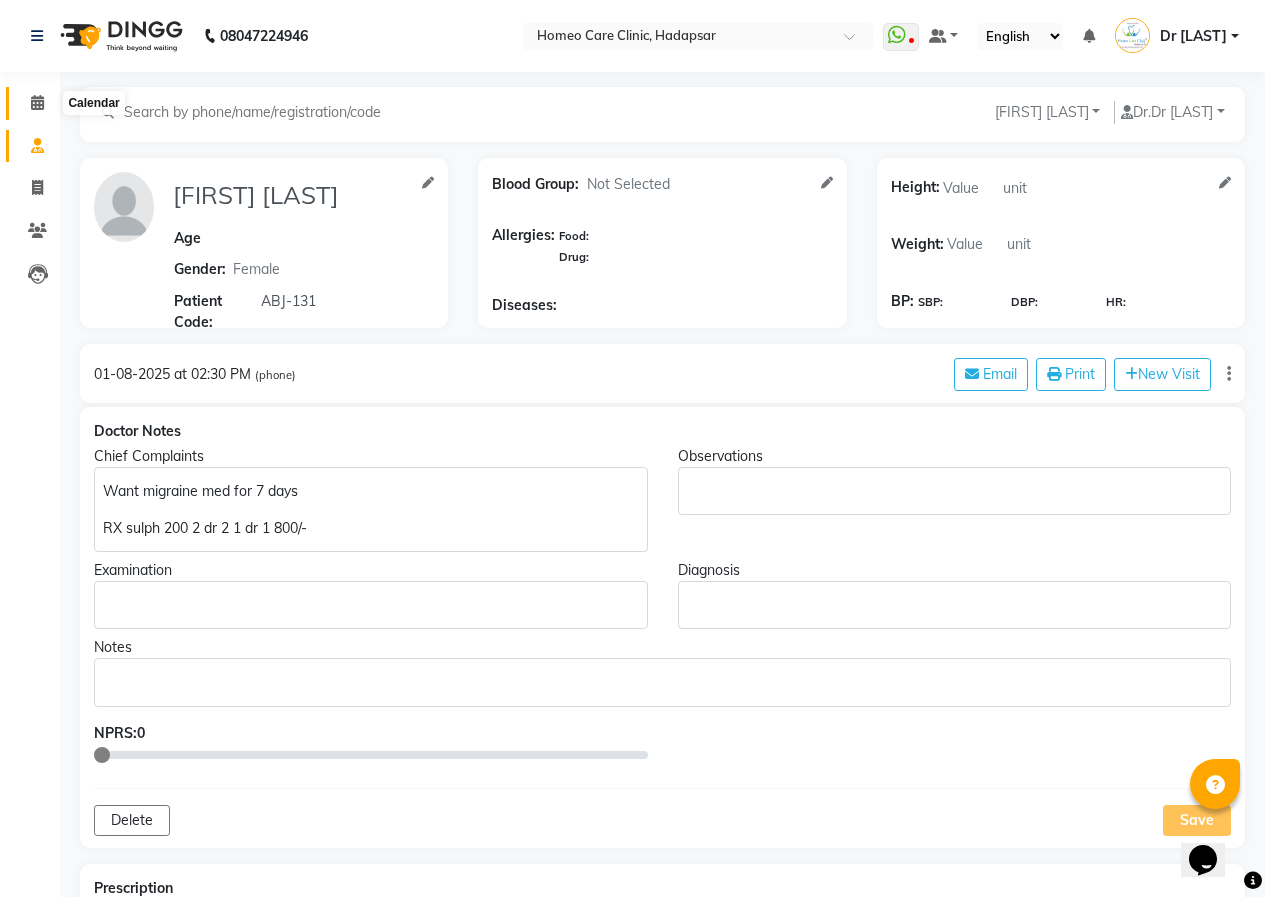 click 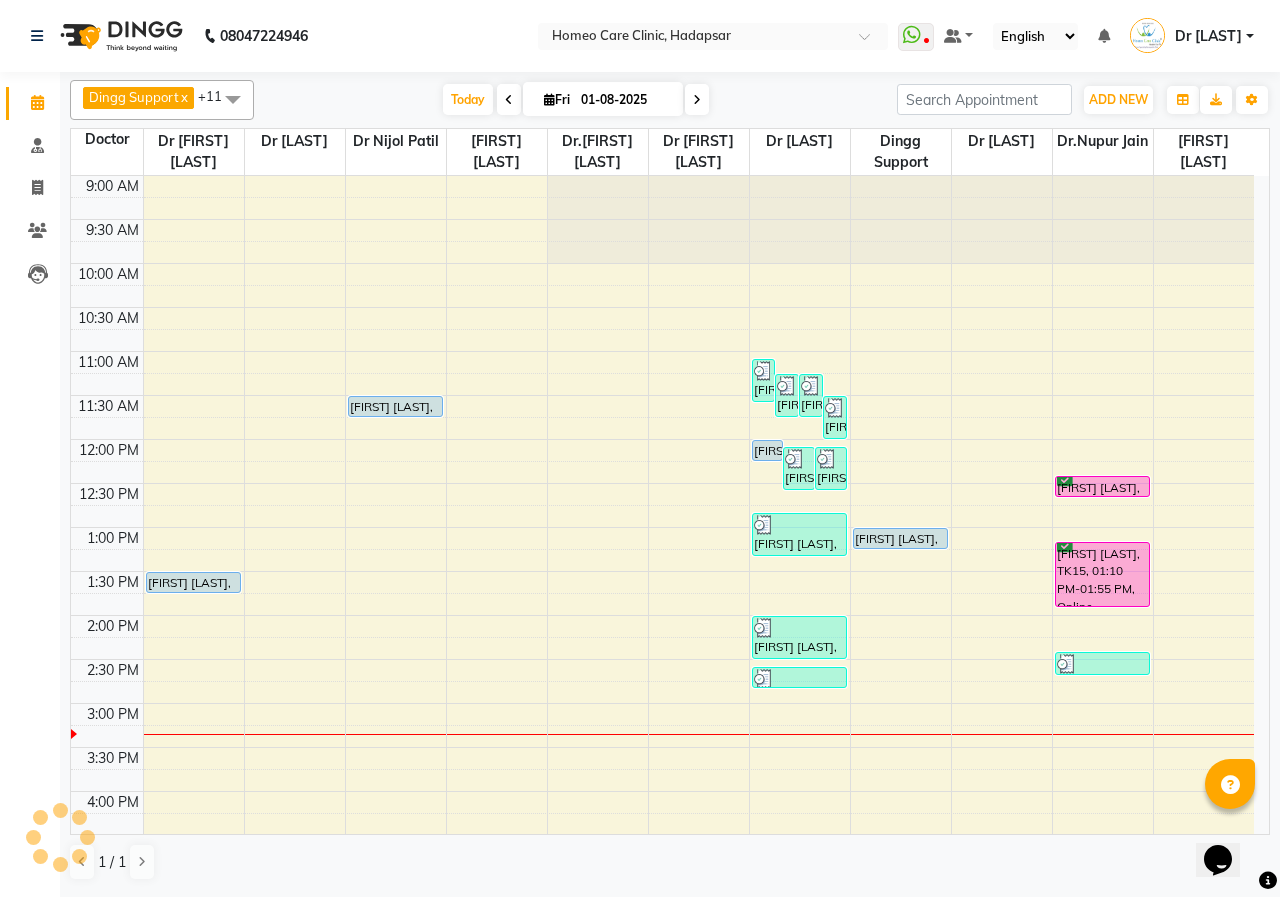 scroll, scrollTop: 0, scrollLeft: 0, axis: both 